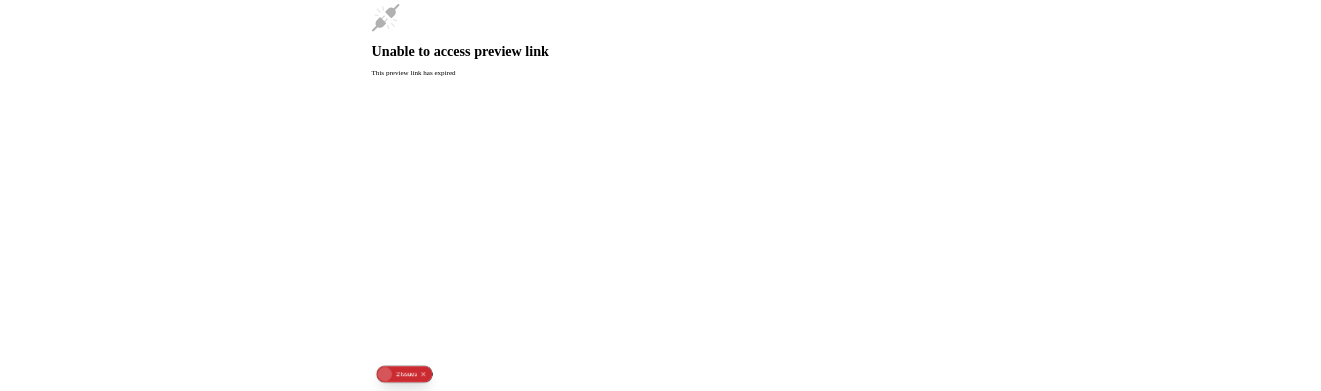 scroll, scrollTop: 0, scrollLeft: 0, axis: both 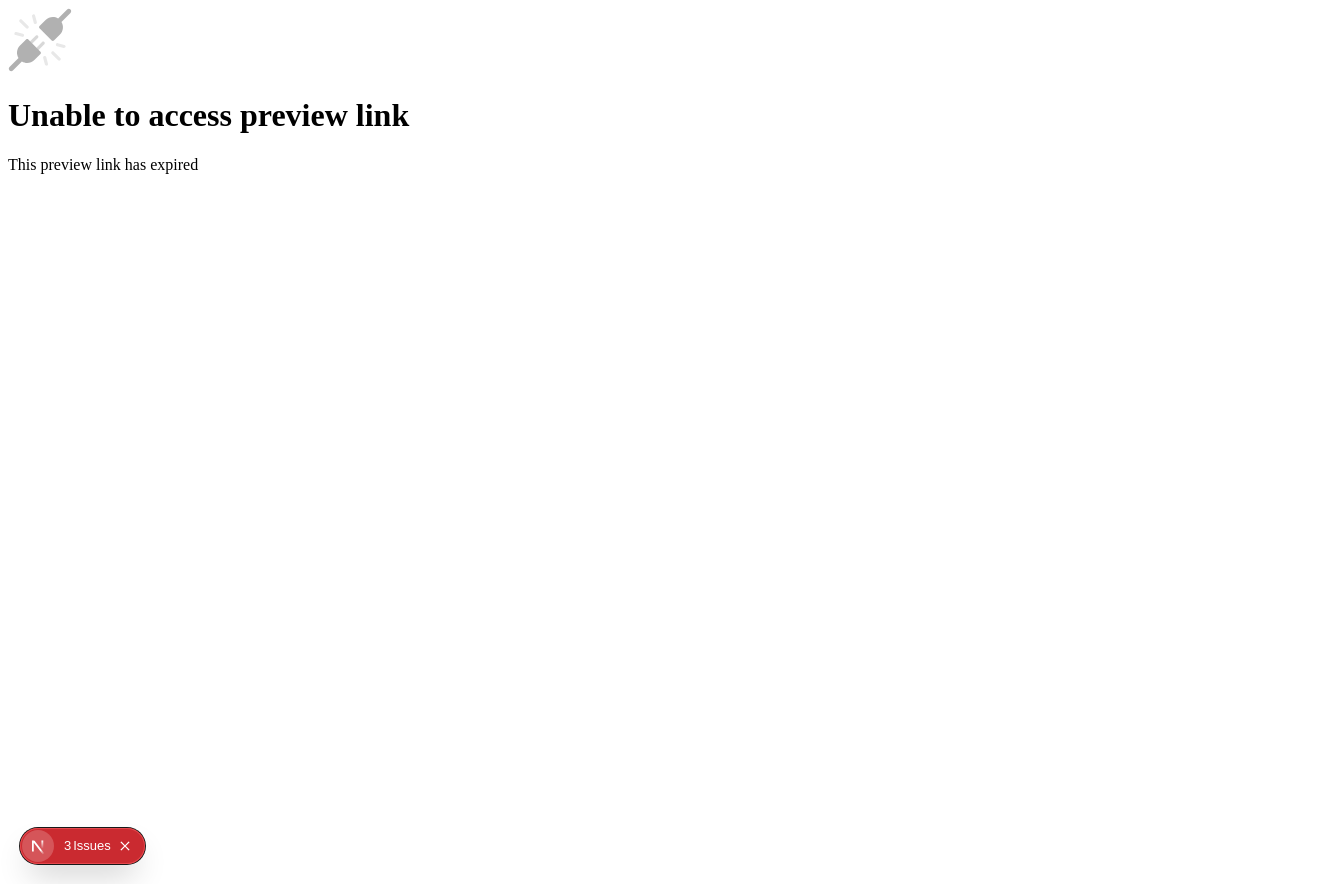 click on "Issue s" 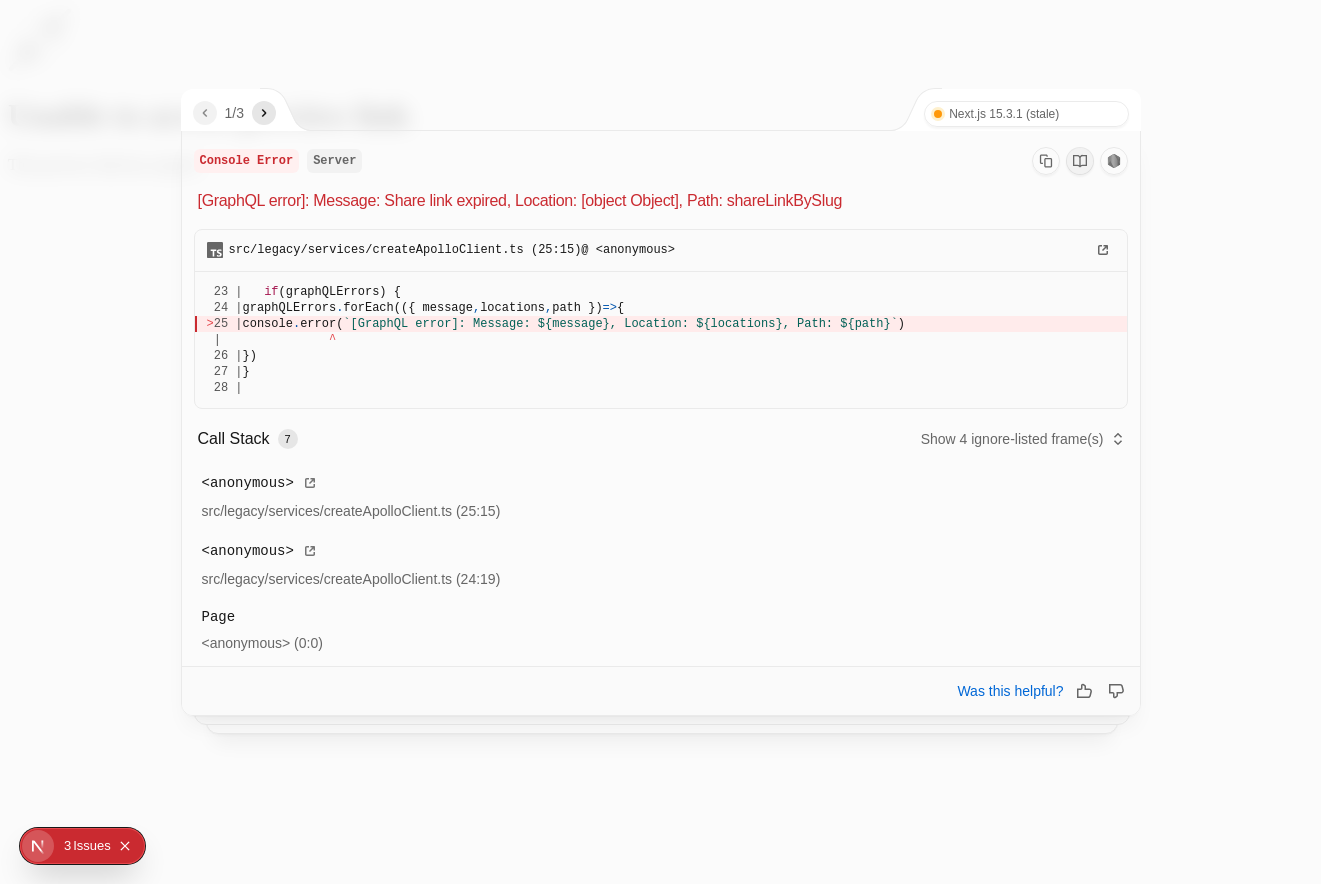 click 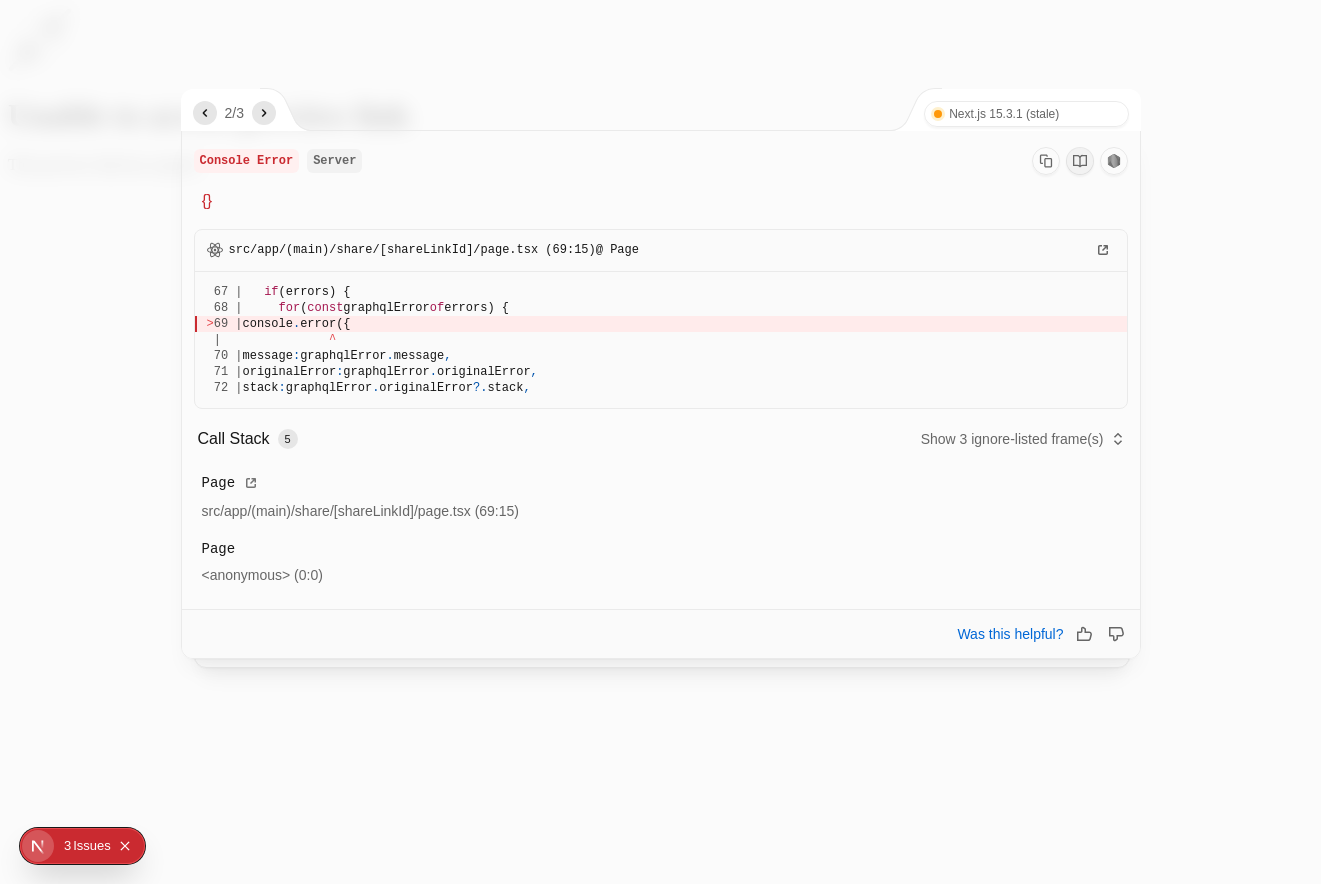click 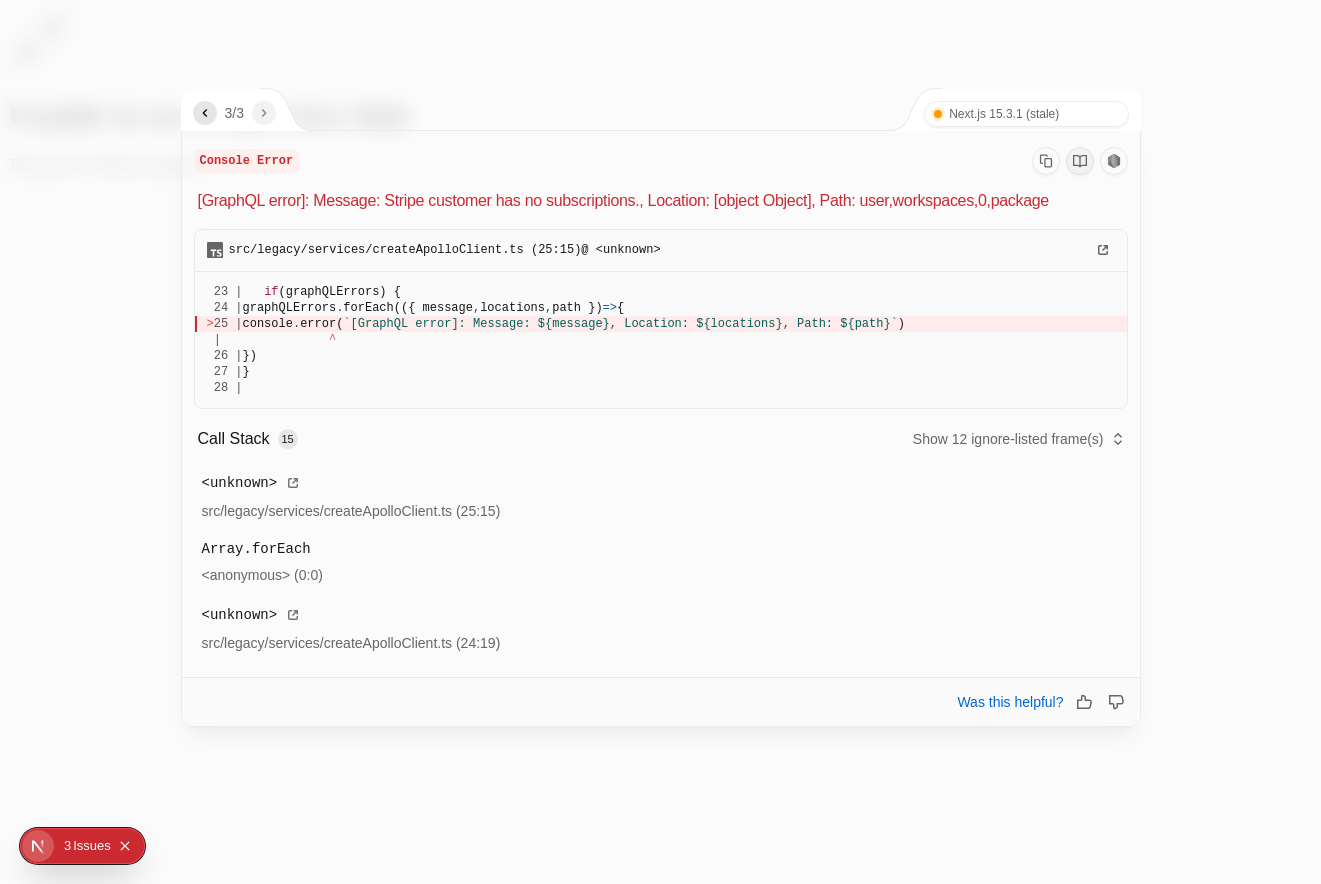 click 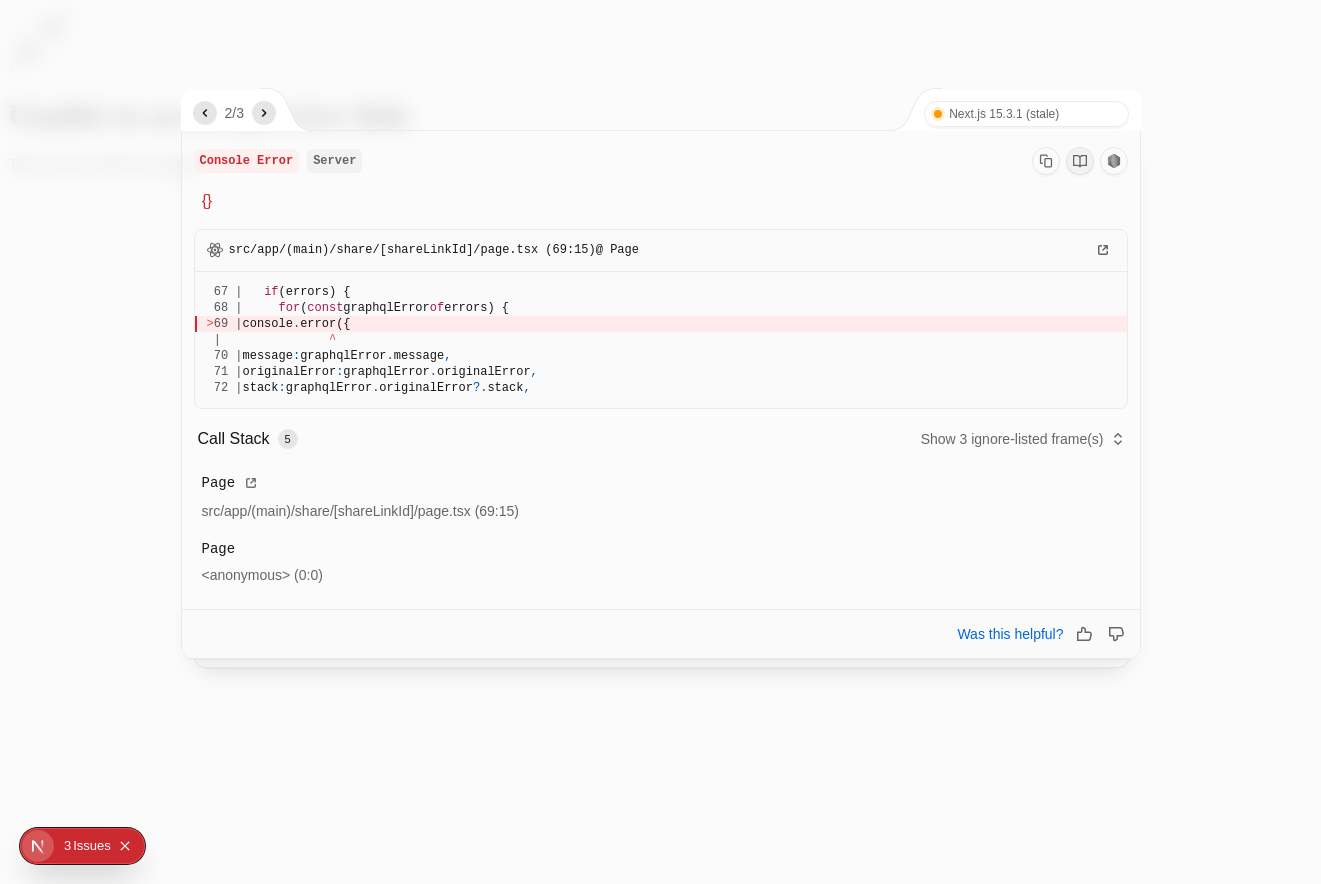 click 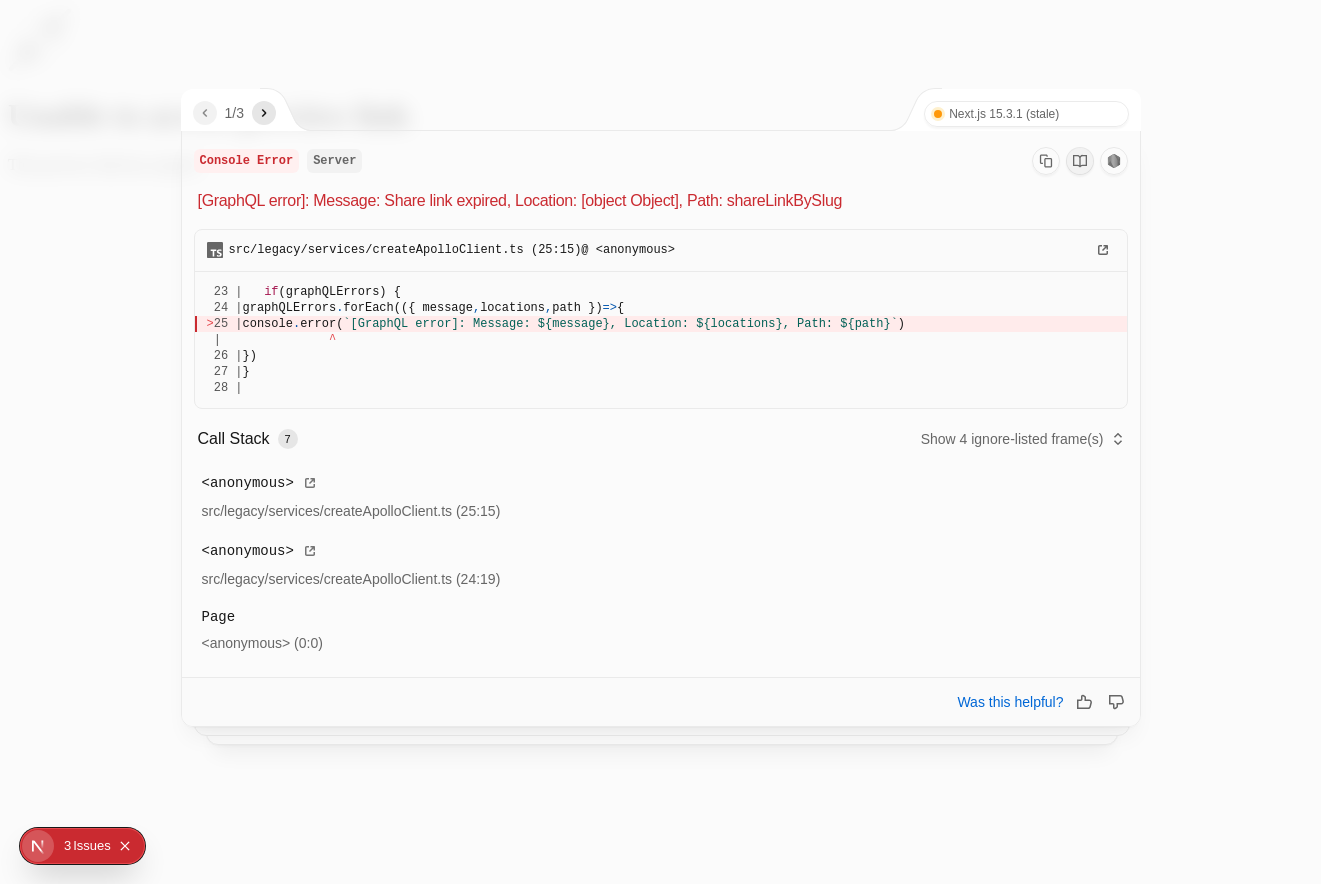 click 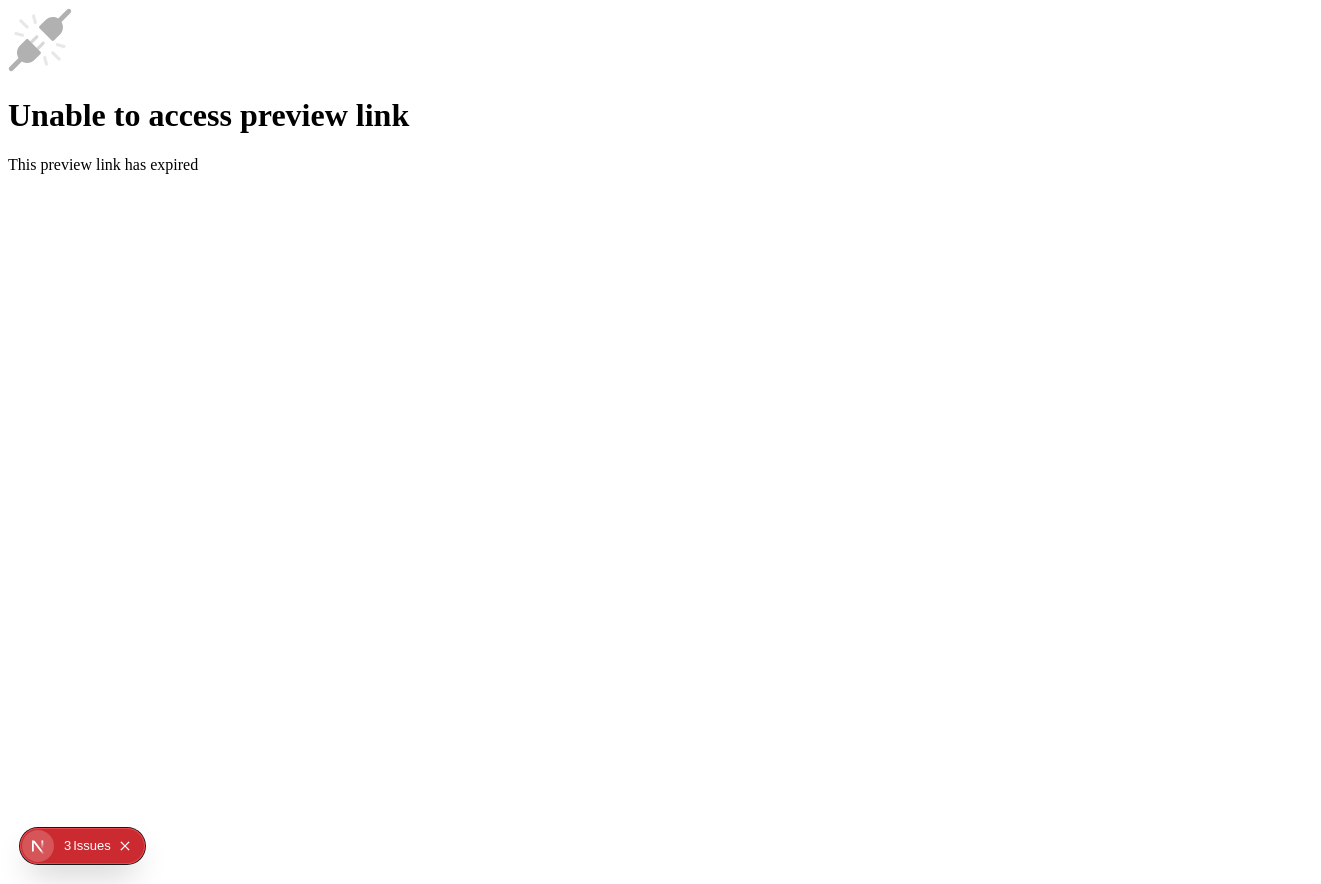 click on "Unable to access preview link This preview link has expired" at bounding box center [660, 91] 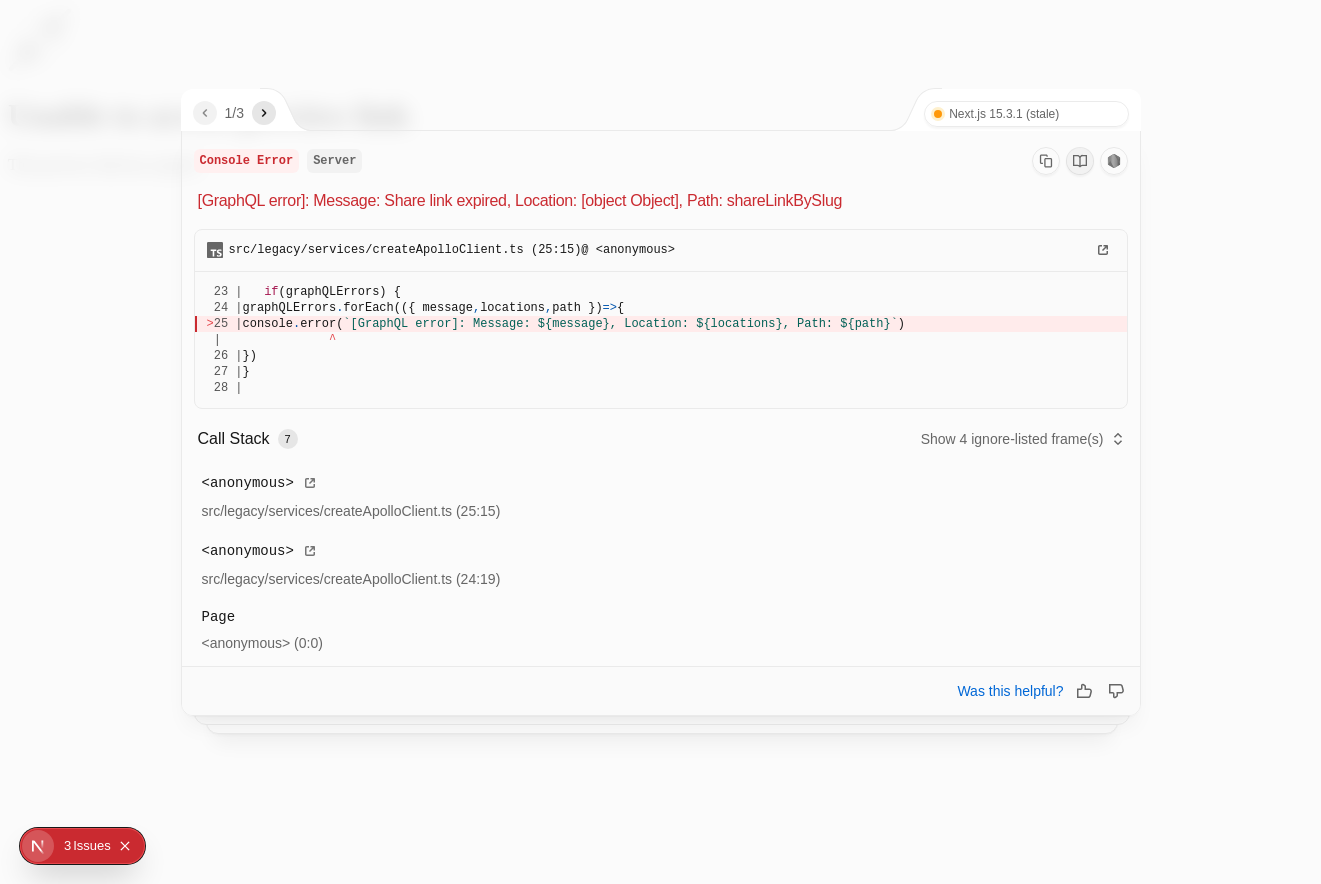 click on "1 / 3" 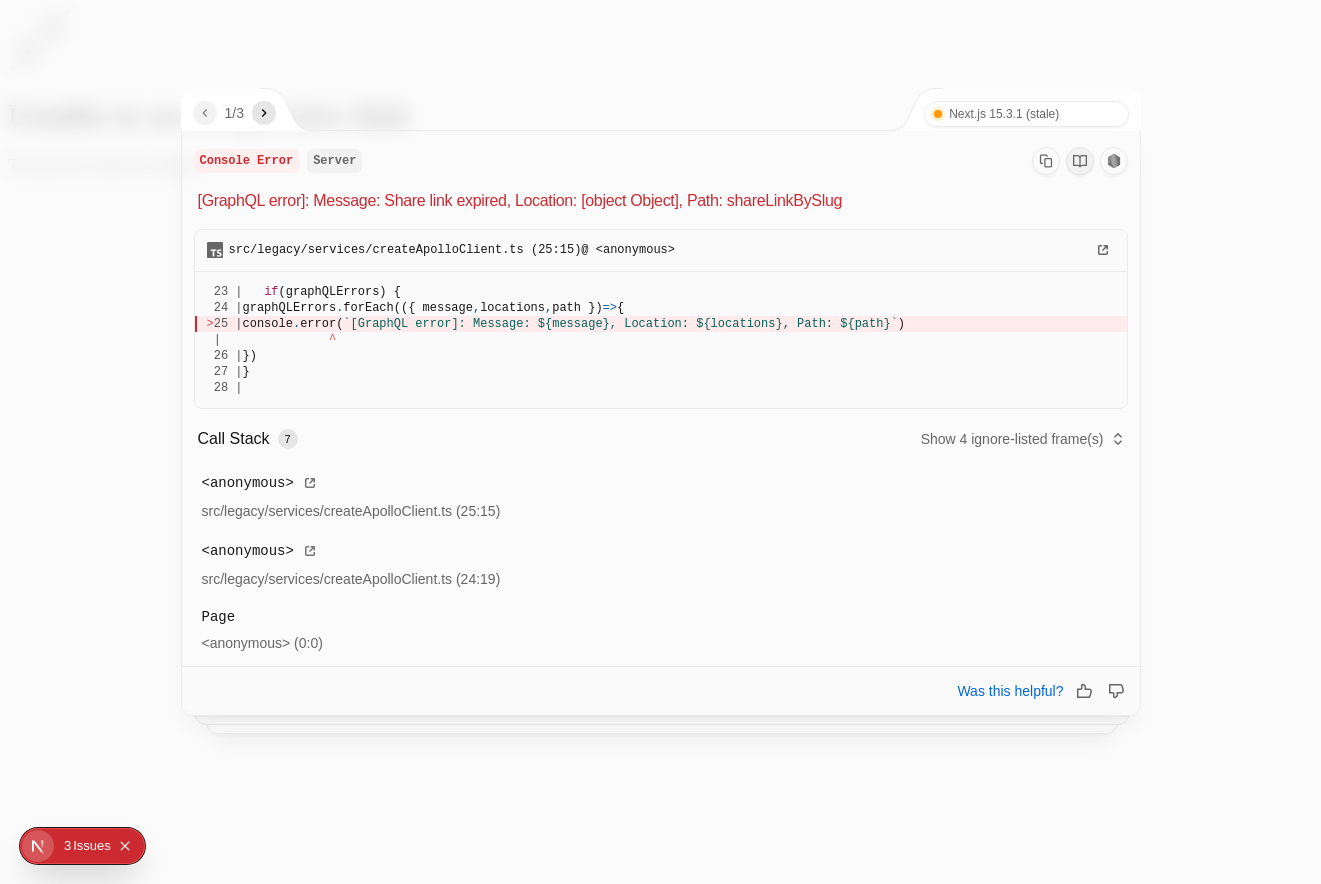 click 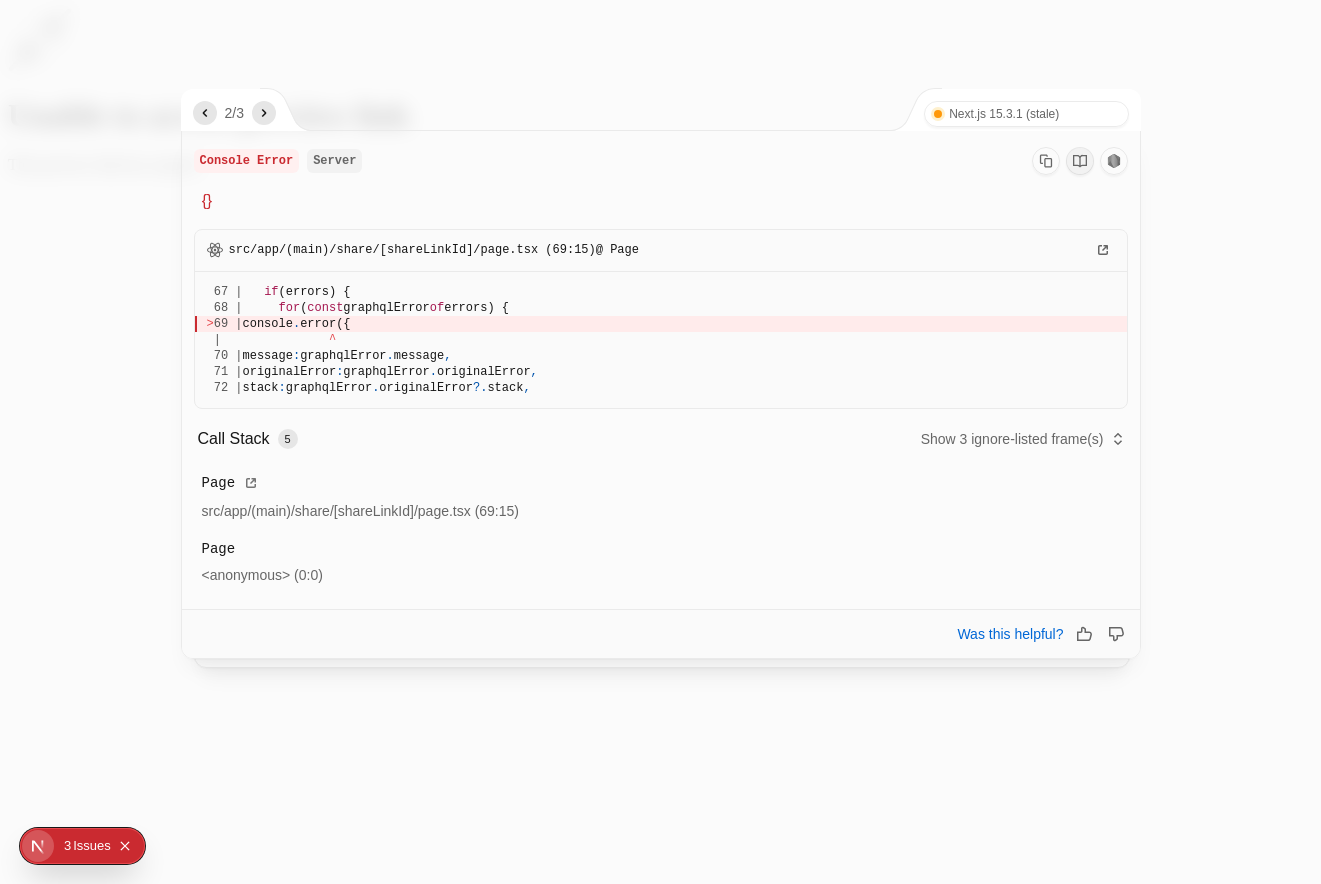click 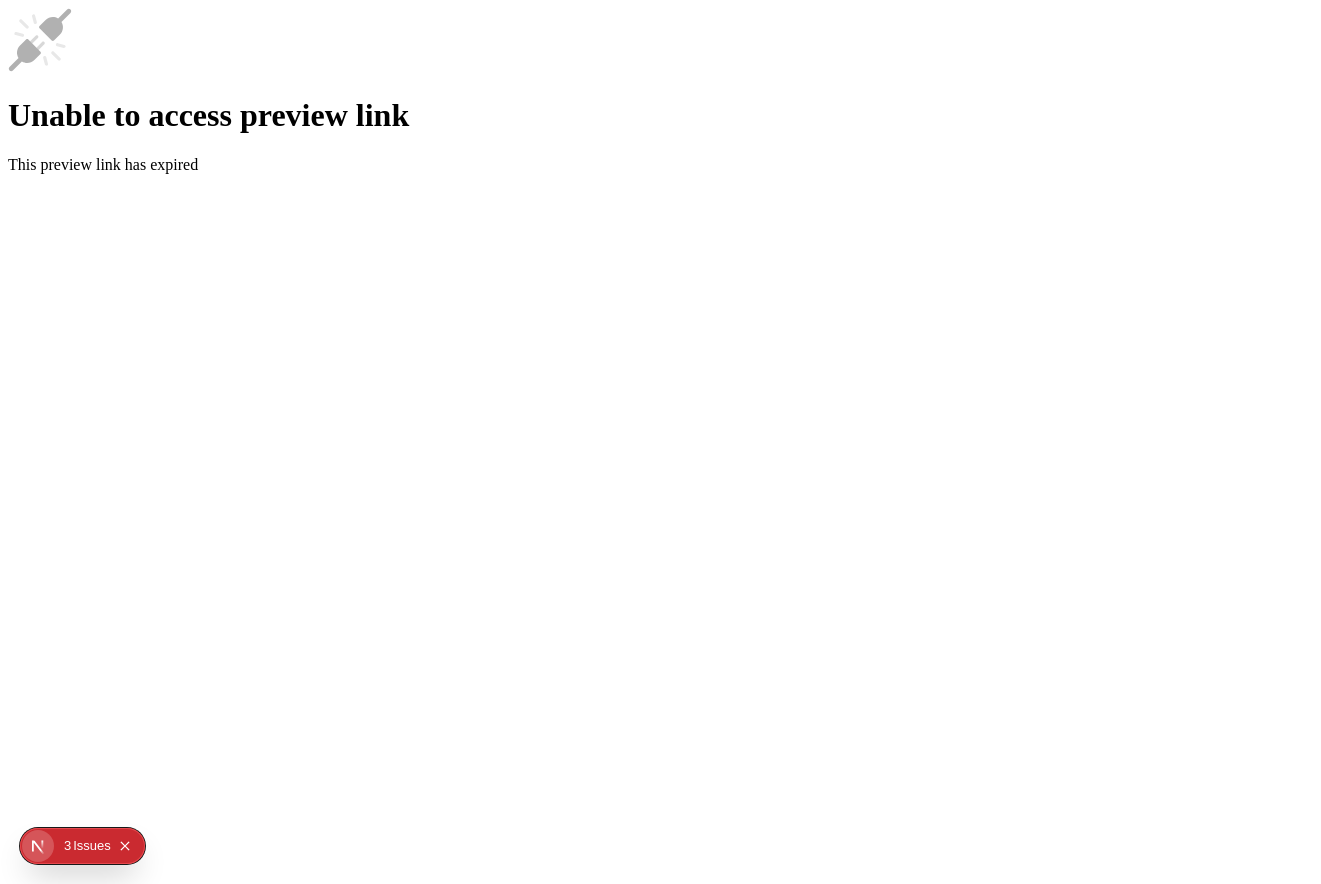 type 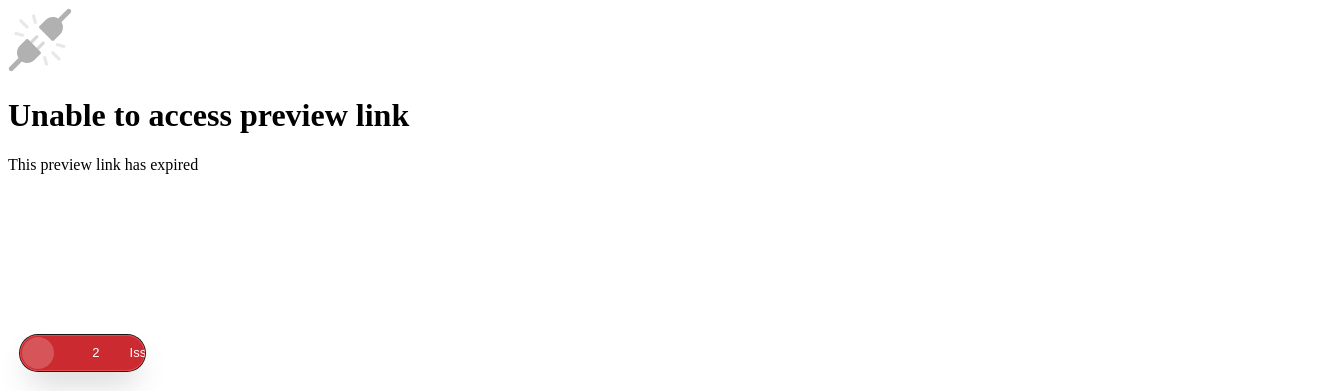 scroll, scrollTop: 0, scrollLeft: 0, axis: both 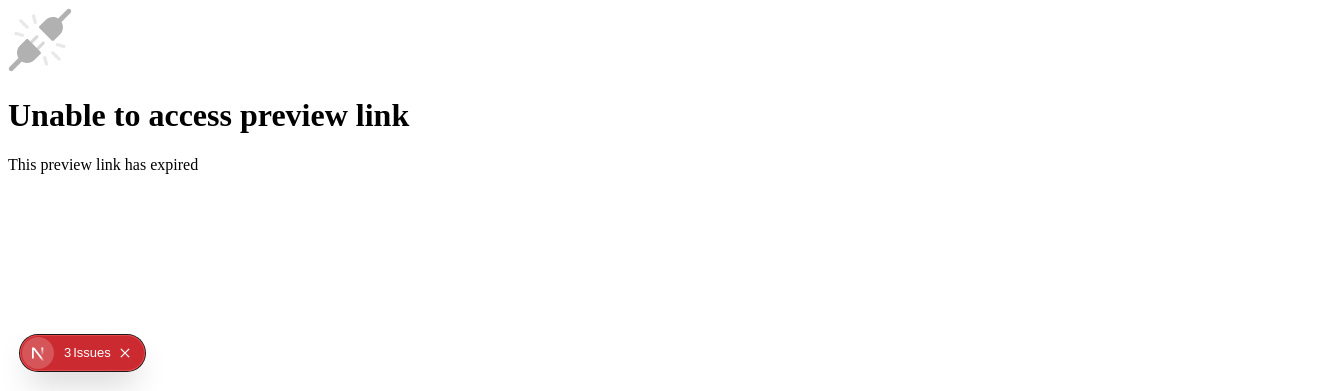 click on "Unable to access preview link This preview link has expired" at bounding box center (660, 91) 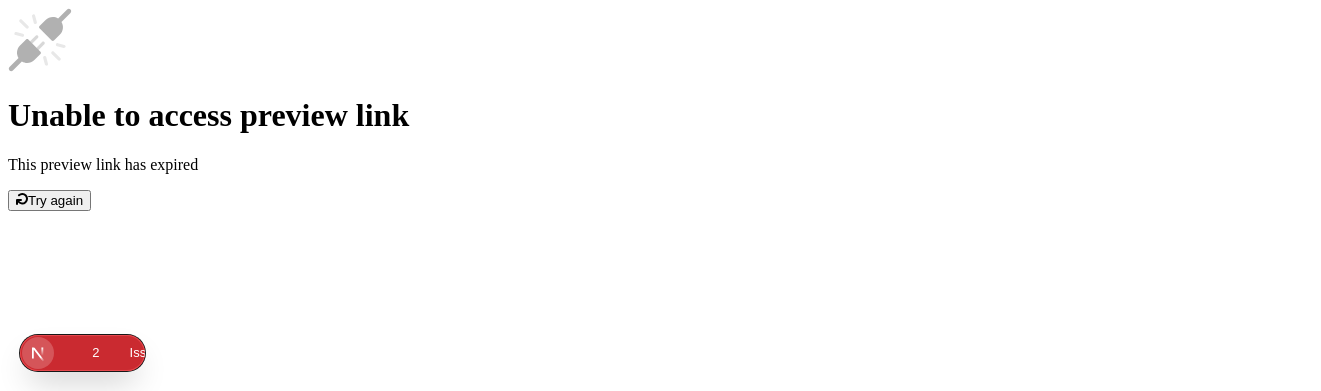 click on "Try again" at bounding box center (55, 200) 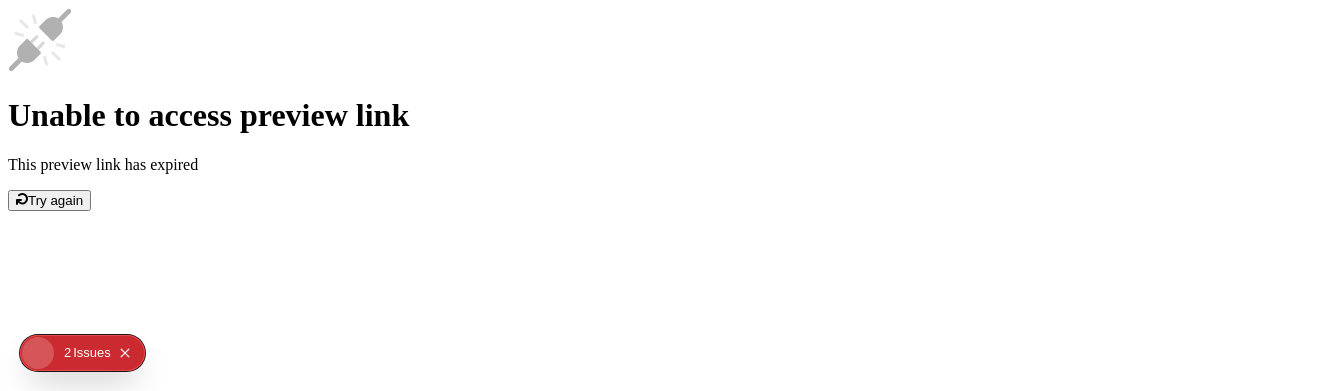 scroll, scrollTop: 0, scrollLeft: 0, axis: both 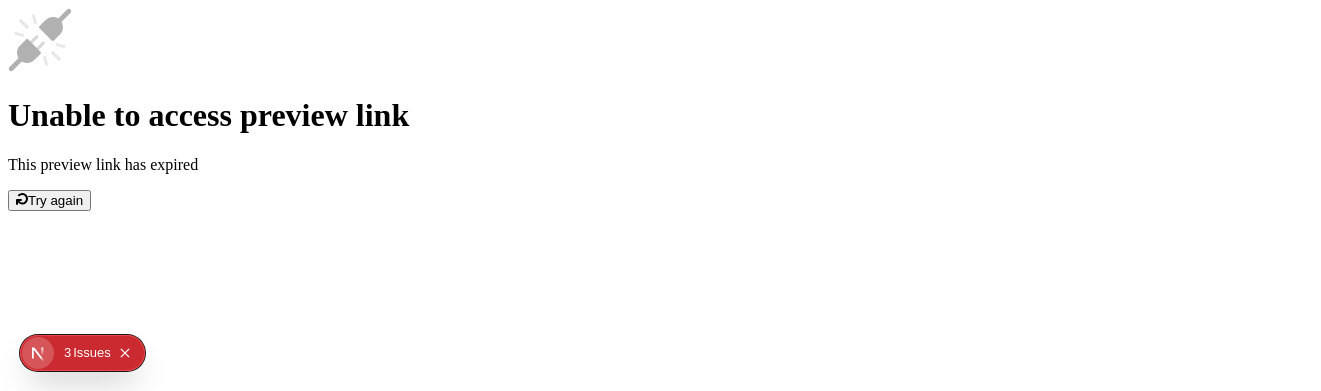 click on "Try again" at bounding box center (55, 200) 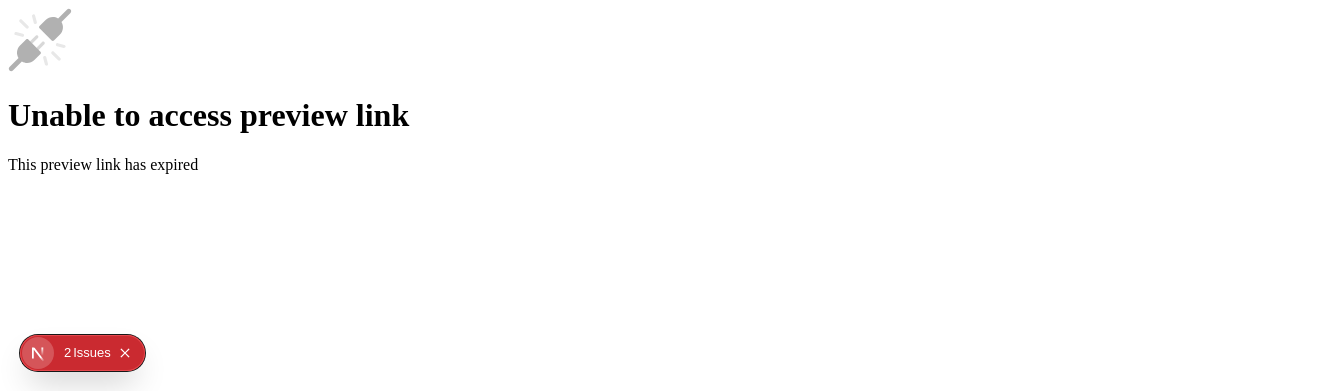 scroll, scrollTop: 0, scrollLeft: 0, axis: both 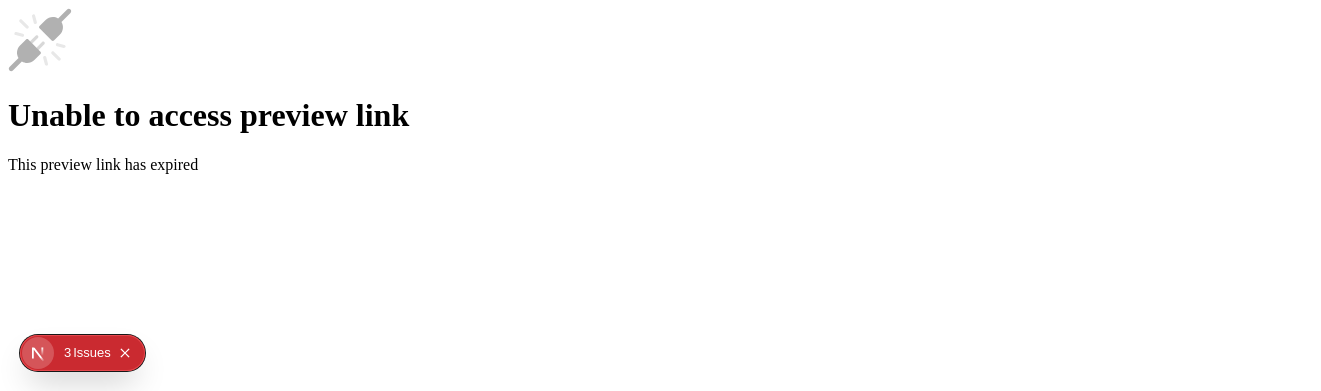 drag, startPoint x: 567, startPoint y: 375, endPoint x: 585, endPoint y: 370, distance: 18.681541 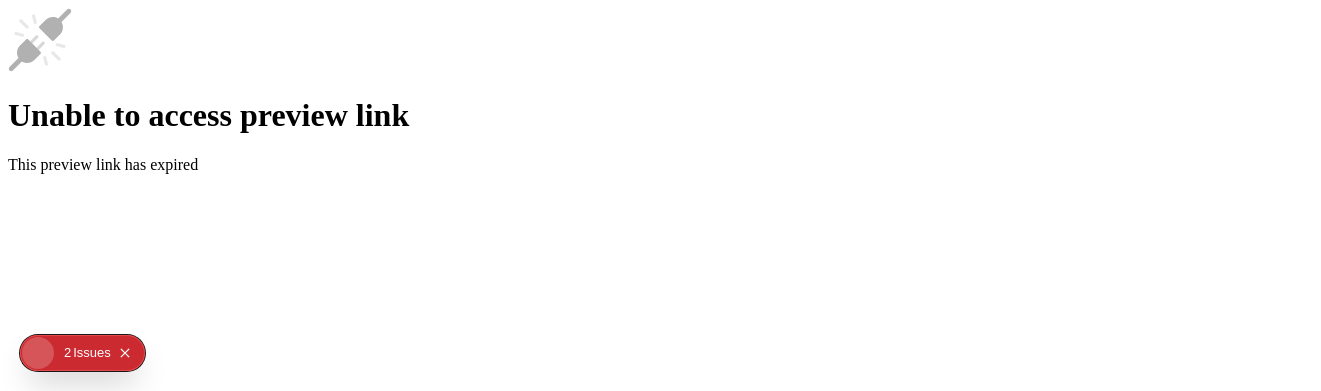scroll, scrollTop: 0, scrollLeft: 0, axis: both 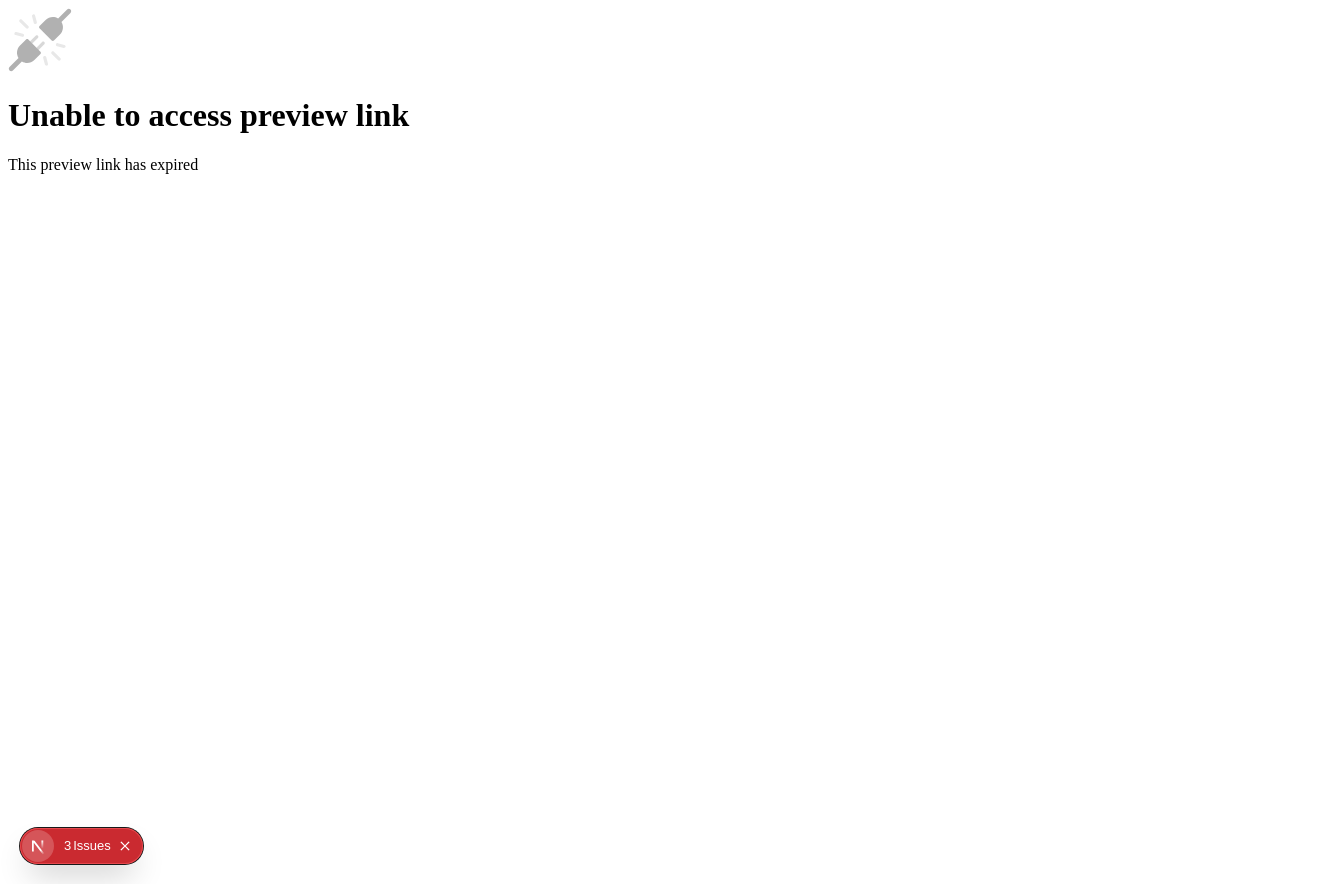 click on "Unable to access preview link This preview link has expired" at bounding box center (660, 91) 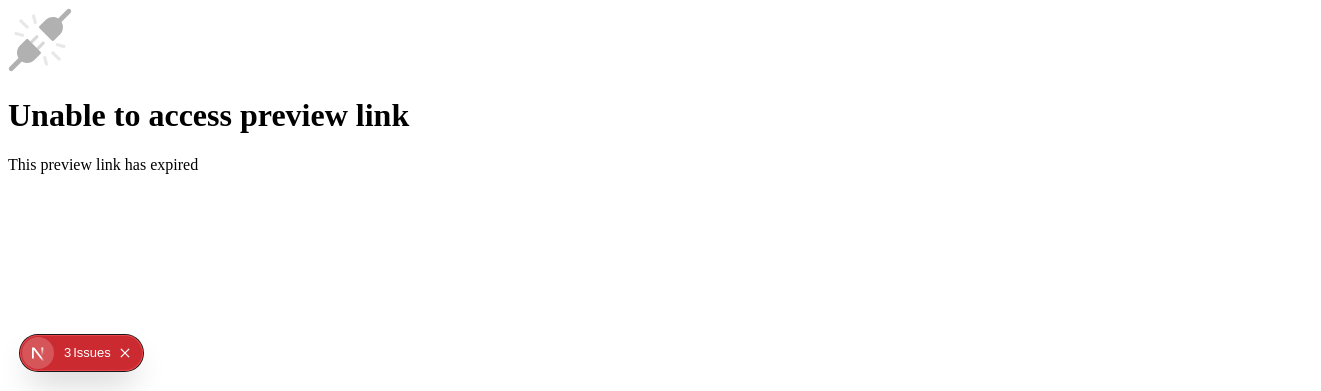 click on "Unable to access preview link This preview link has expired" at bounding box center (660, 91) 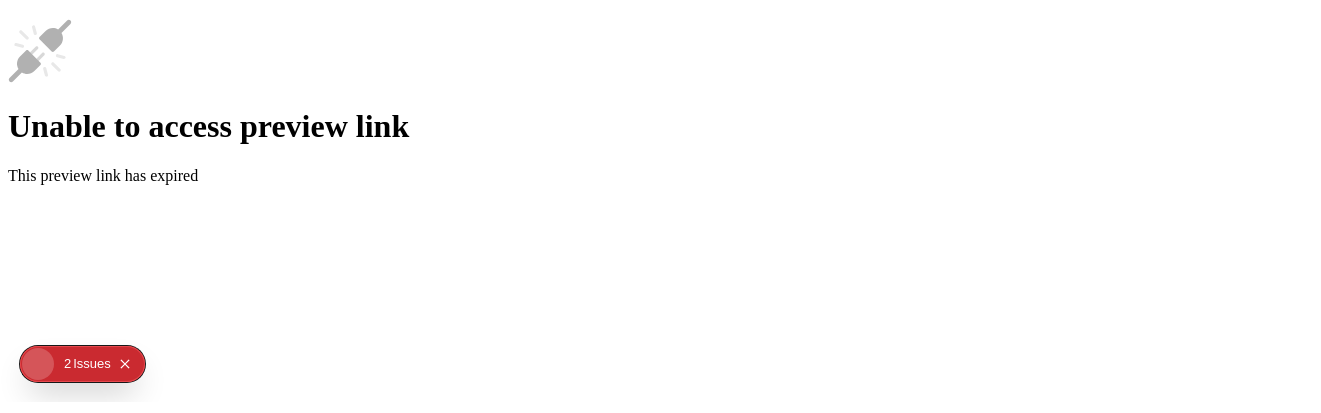 scroll, scrollTop: 0, scrollLeft: 0, axis: both 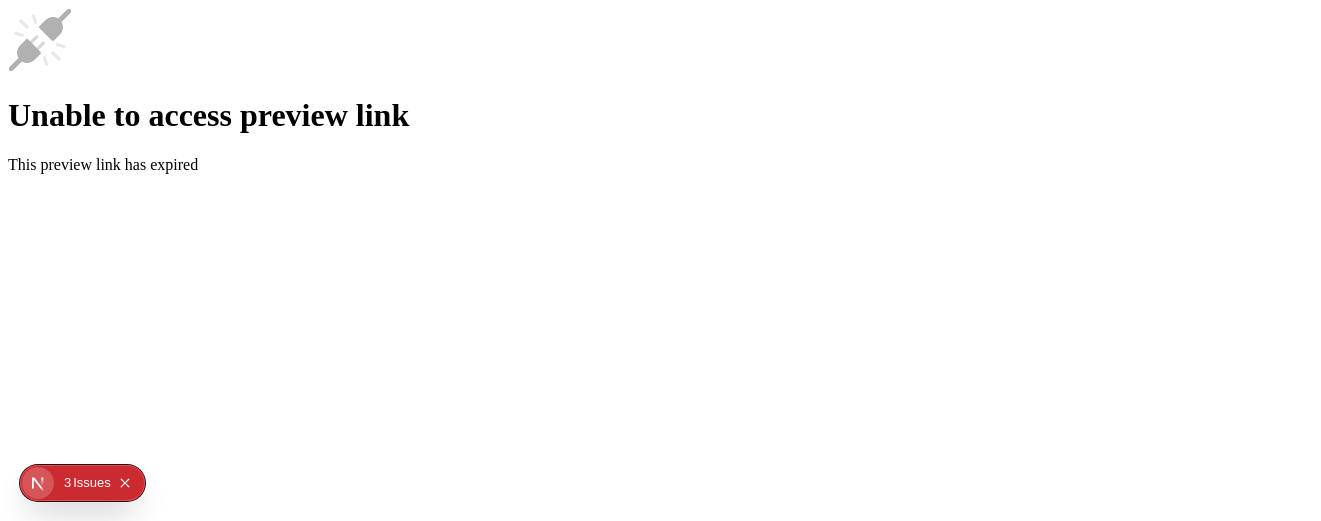 click on "Unable to access preview link This preview link has expired" at bounding box center (660, 91) 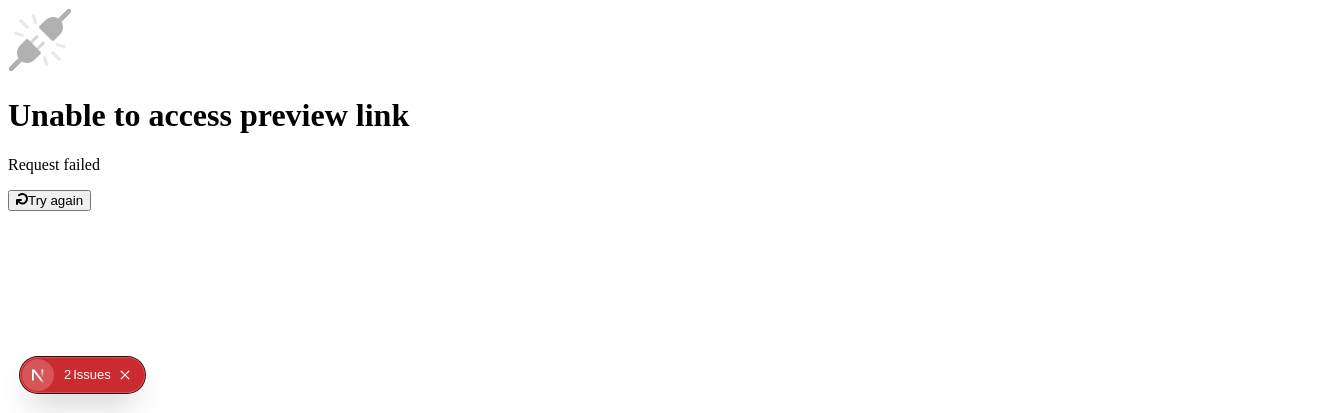 click 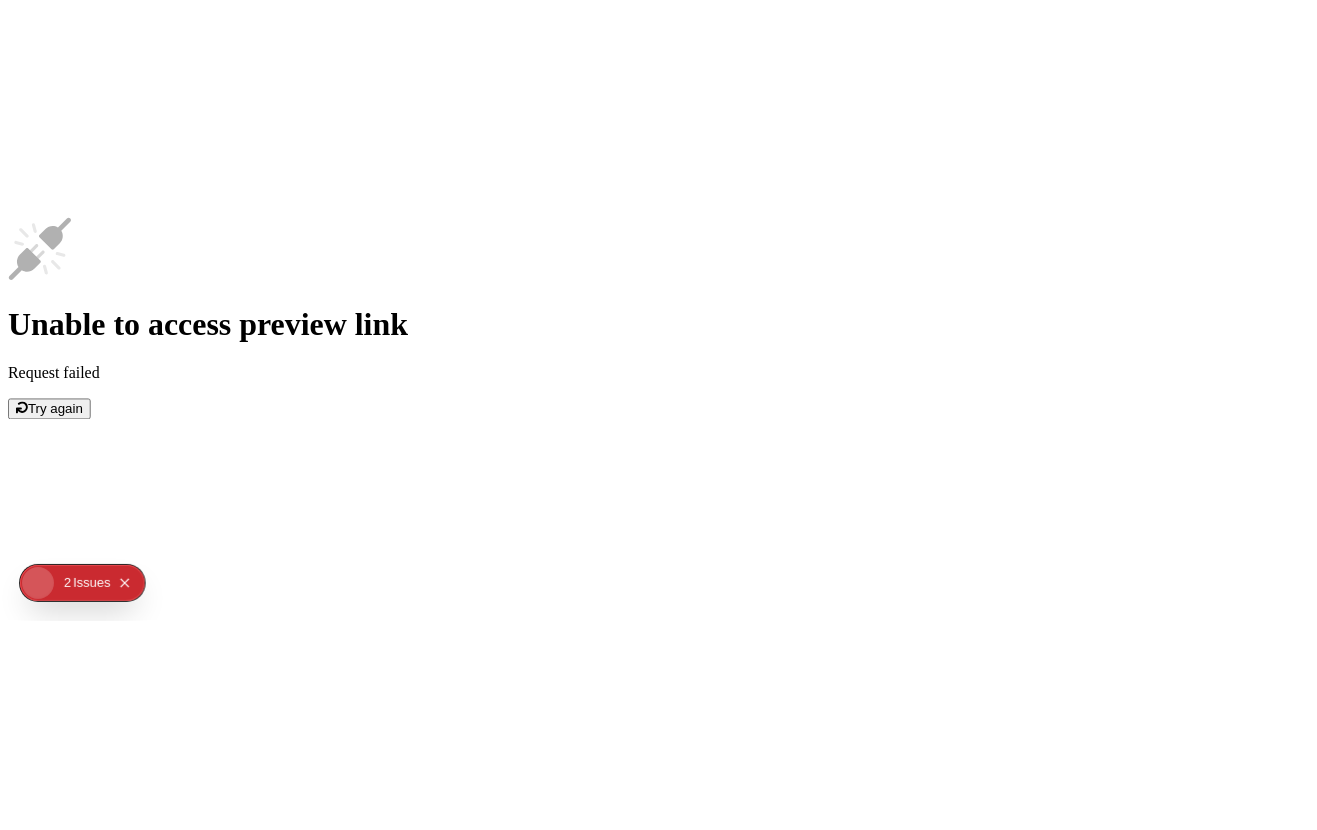 scroll, scrollTop: 0, scrollLeft: 0, axis: both 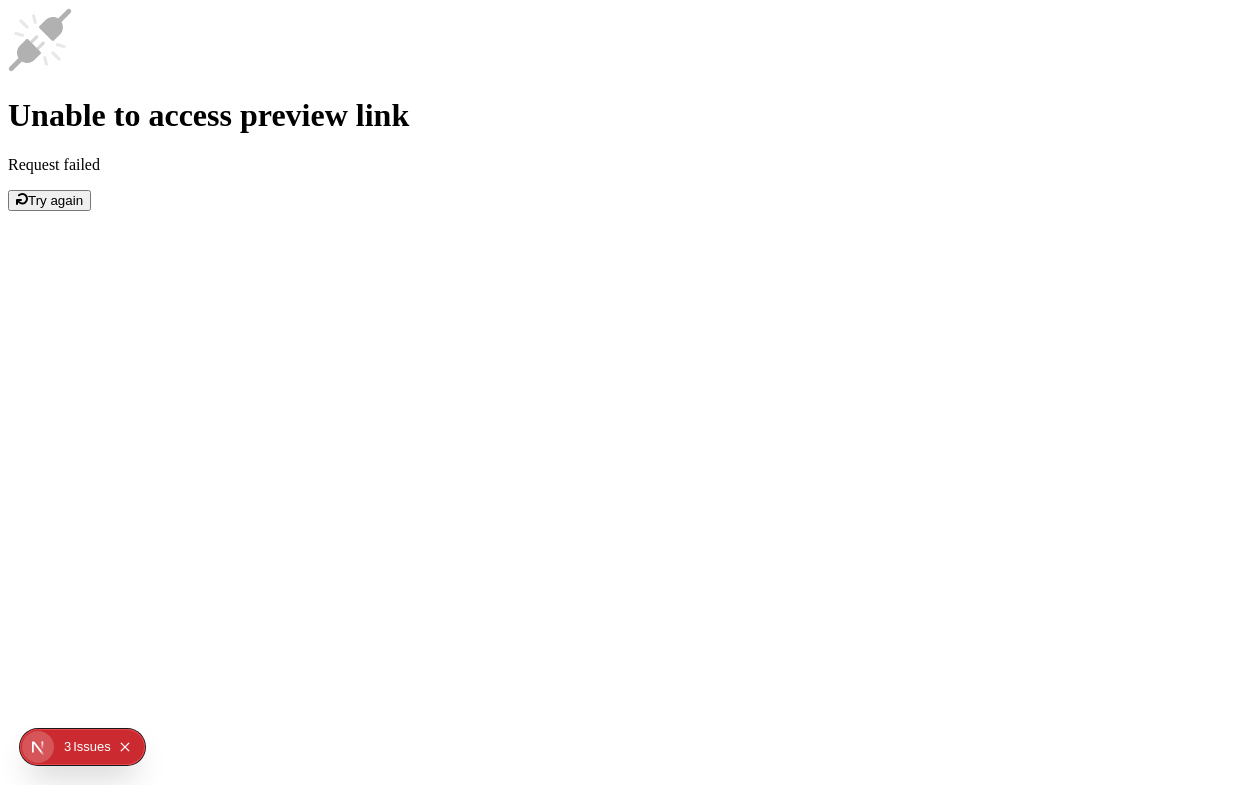 click on "Unable to access preview link Request failed Try again" at bounding box center [617, 109] 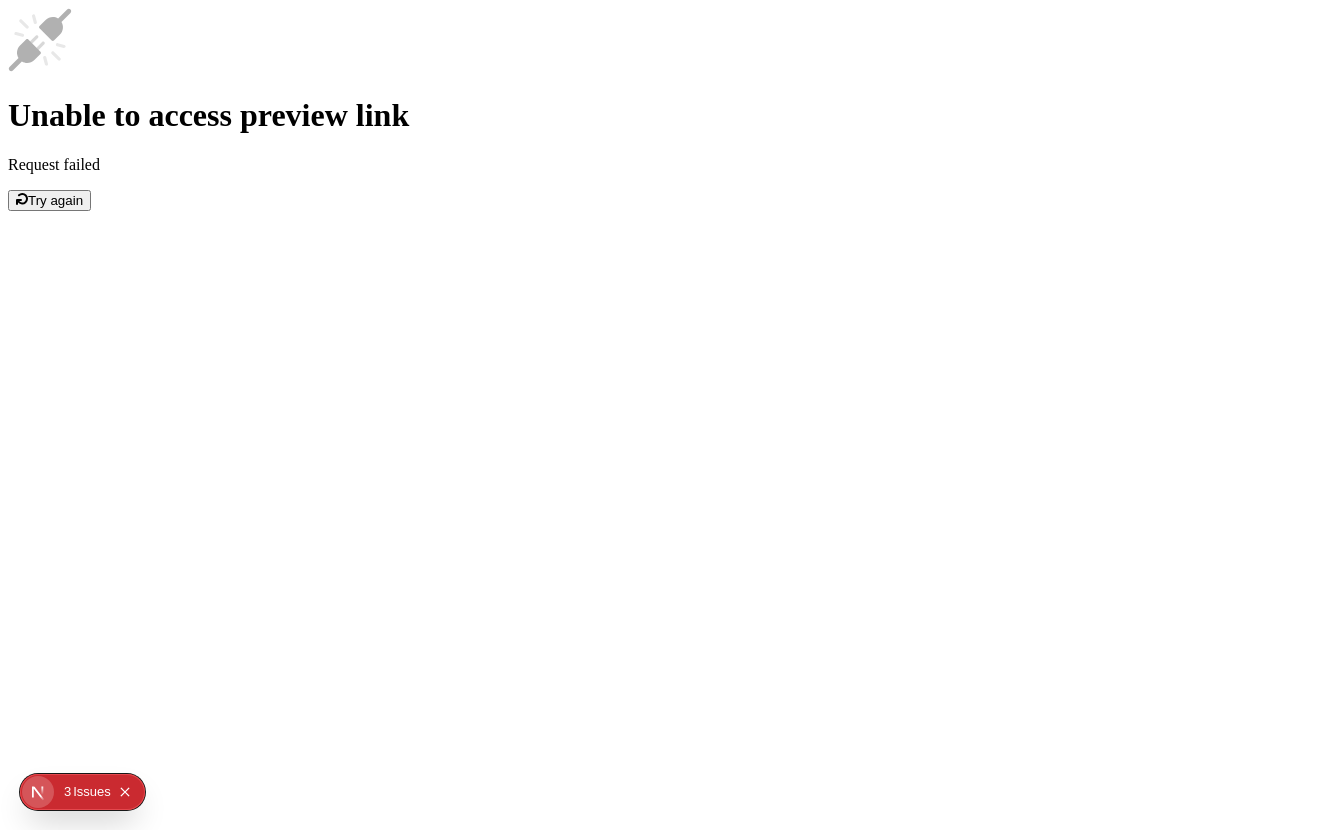 click on "Unable to access preview link Request failed Try again" at bounding box center [658, 109] 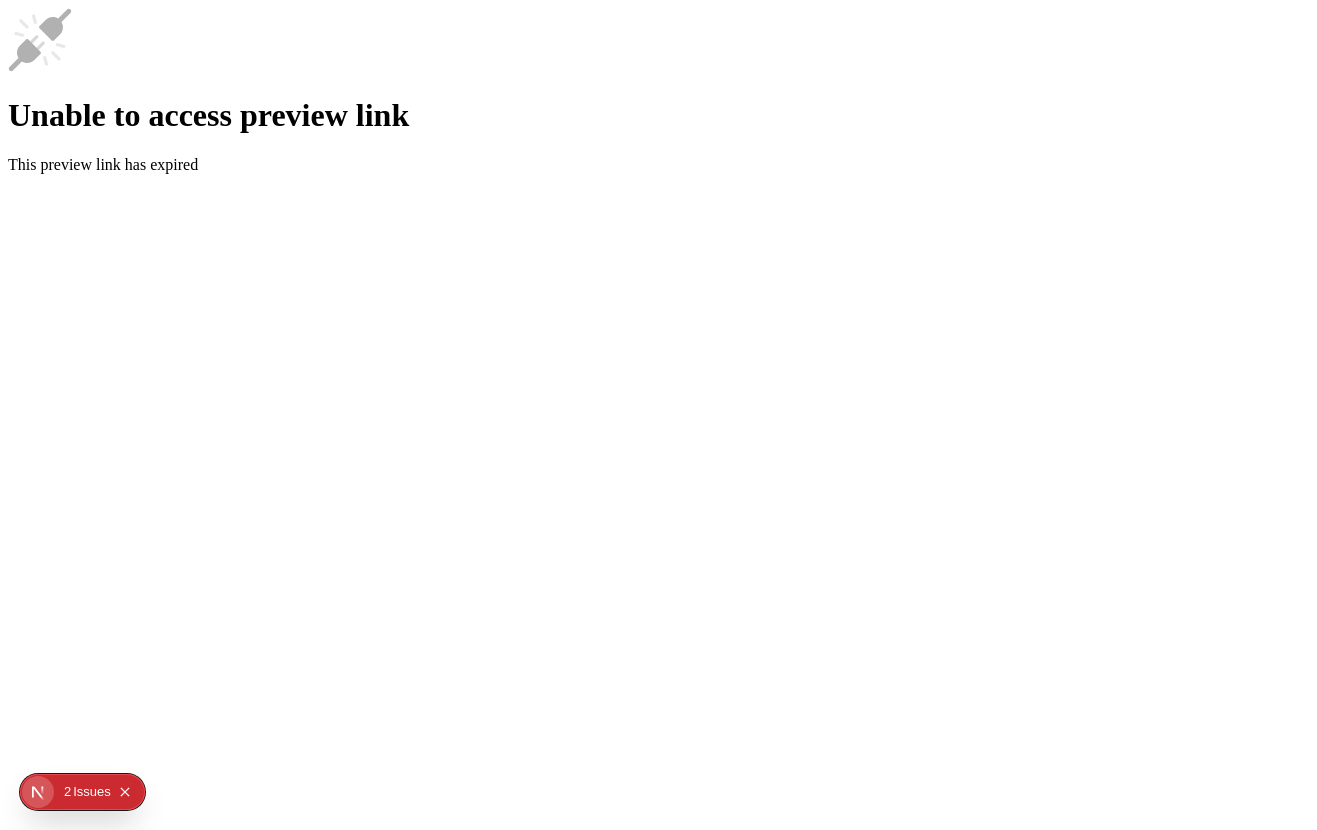 click on "Unable to access preview link This preview link has expired" at bounding box center [658, 91] 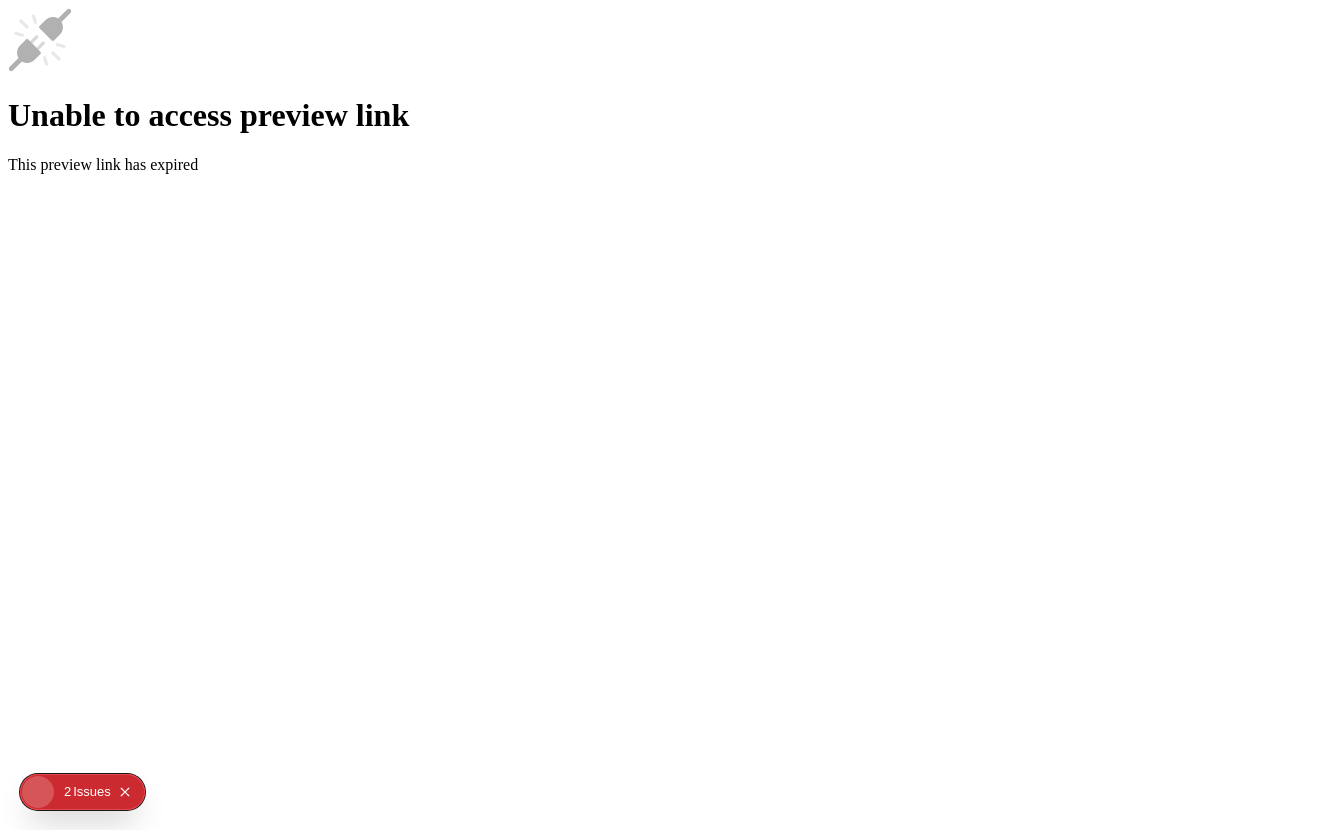 scroll, scrollTop: 0, scrollLeft: 0, axis: both 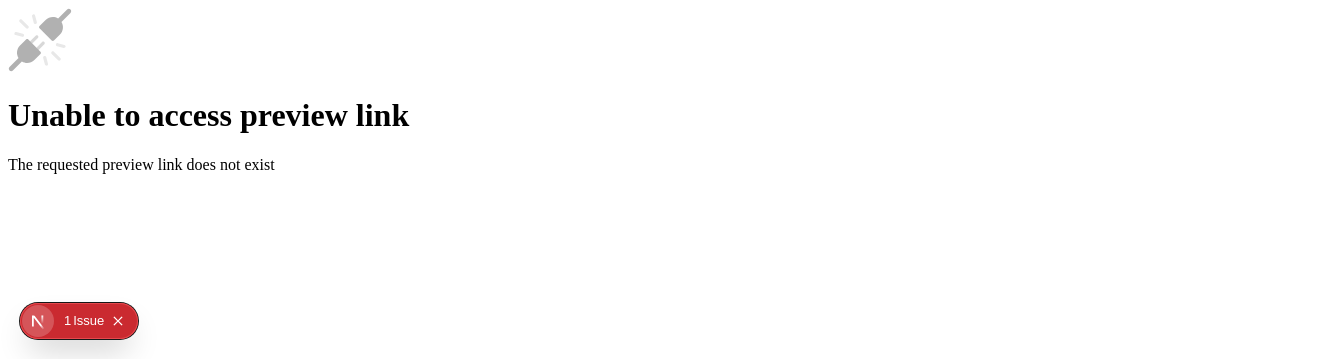 click on "Unable to access preview link The requested preview link does not exist" at bounding box center [658, 91] 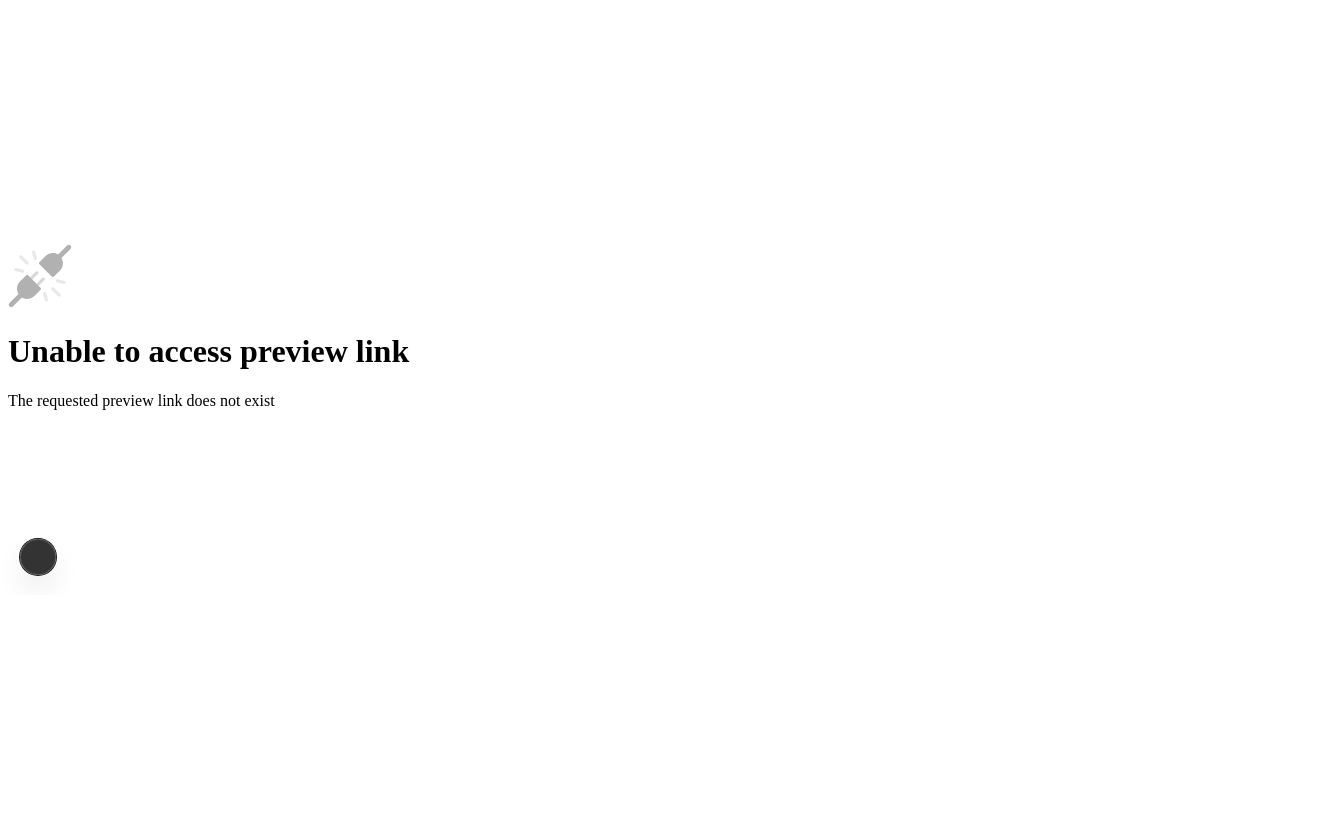 scroll, scrollTop: 0, scrollLeft: 0, axis: both 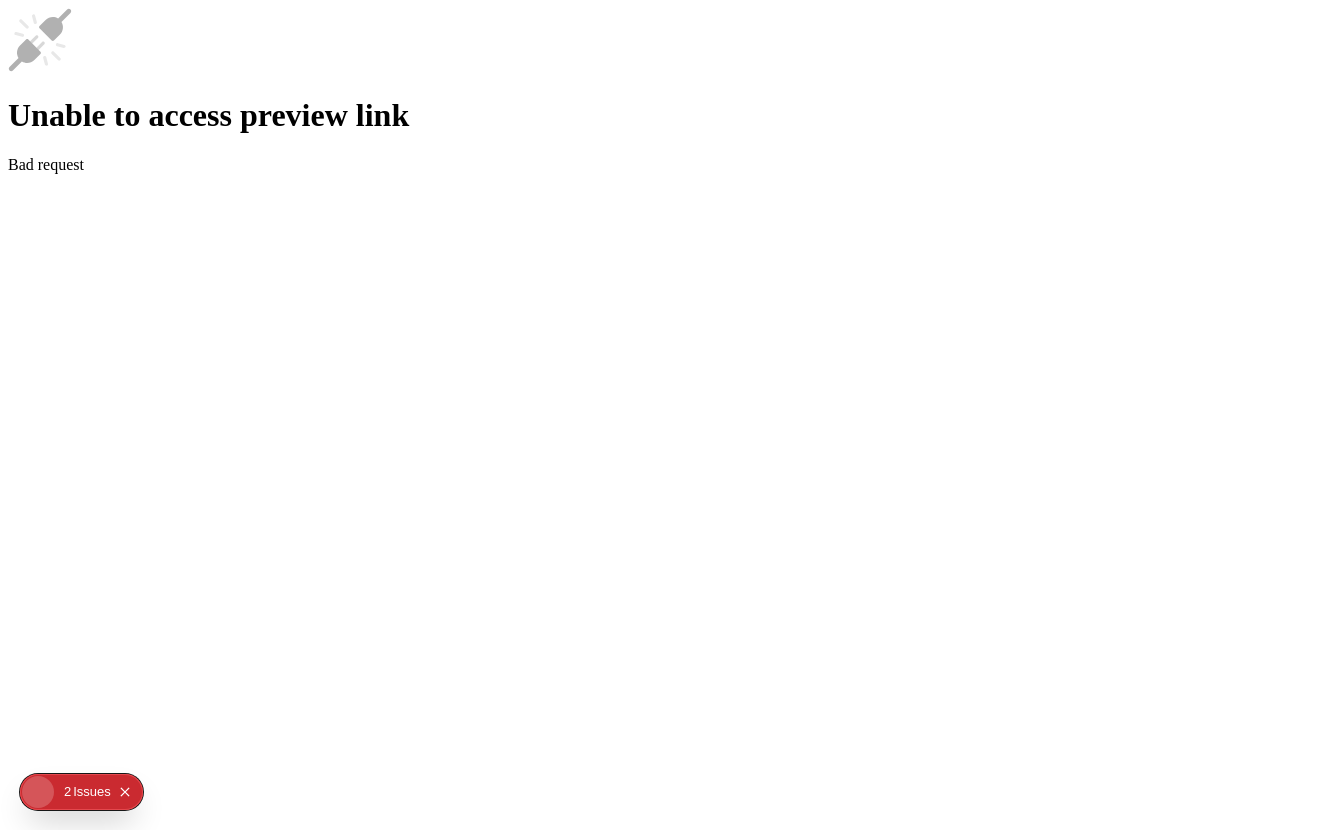 click on "Unable to access preview link Bad request" at bounding box center [658, 91] 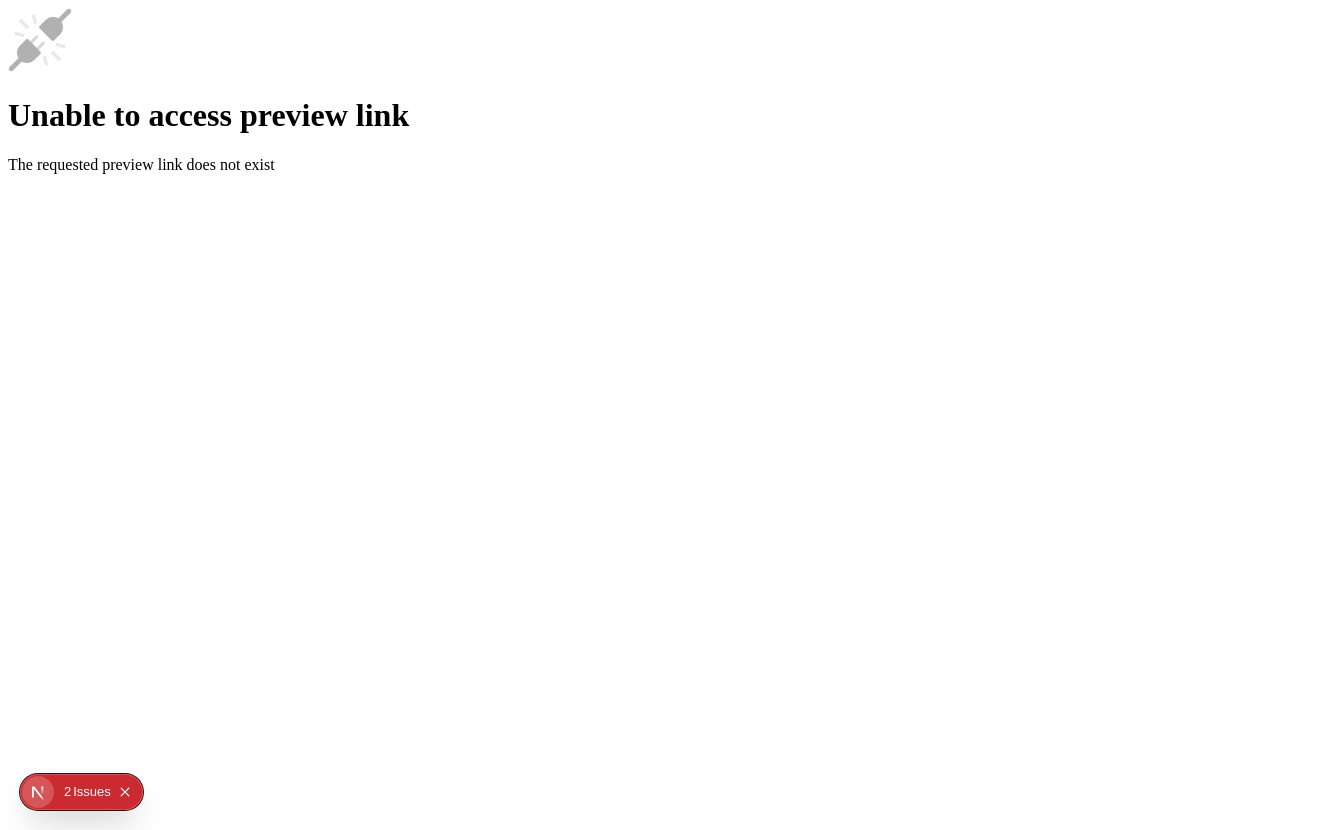 click on "Unable to access preview link The requested preview link does not exist" at bounding box center [658, 91] 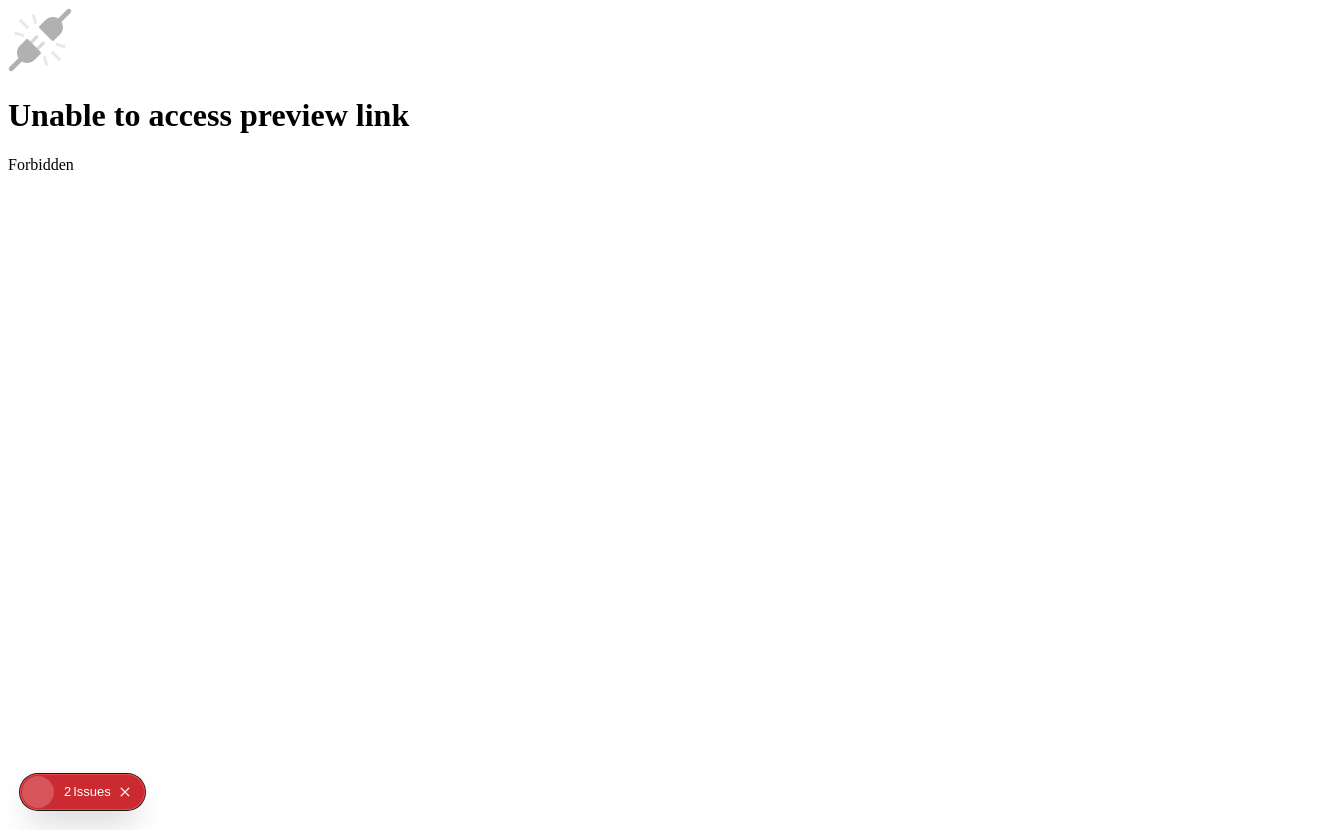 scroll, scrollTop: 0, scrollLeft: 0, axis: both 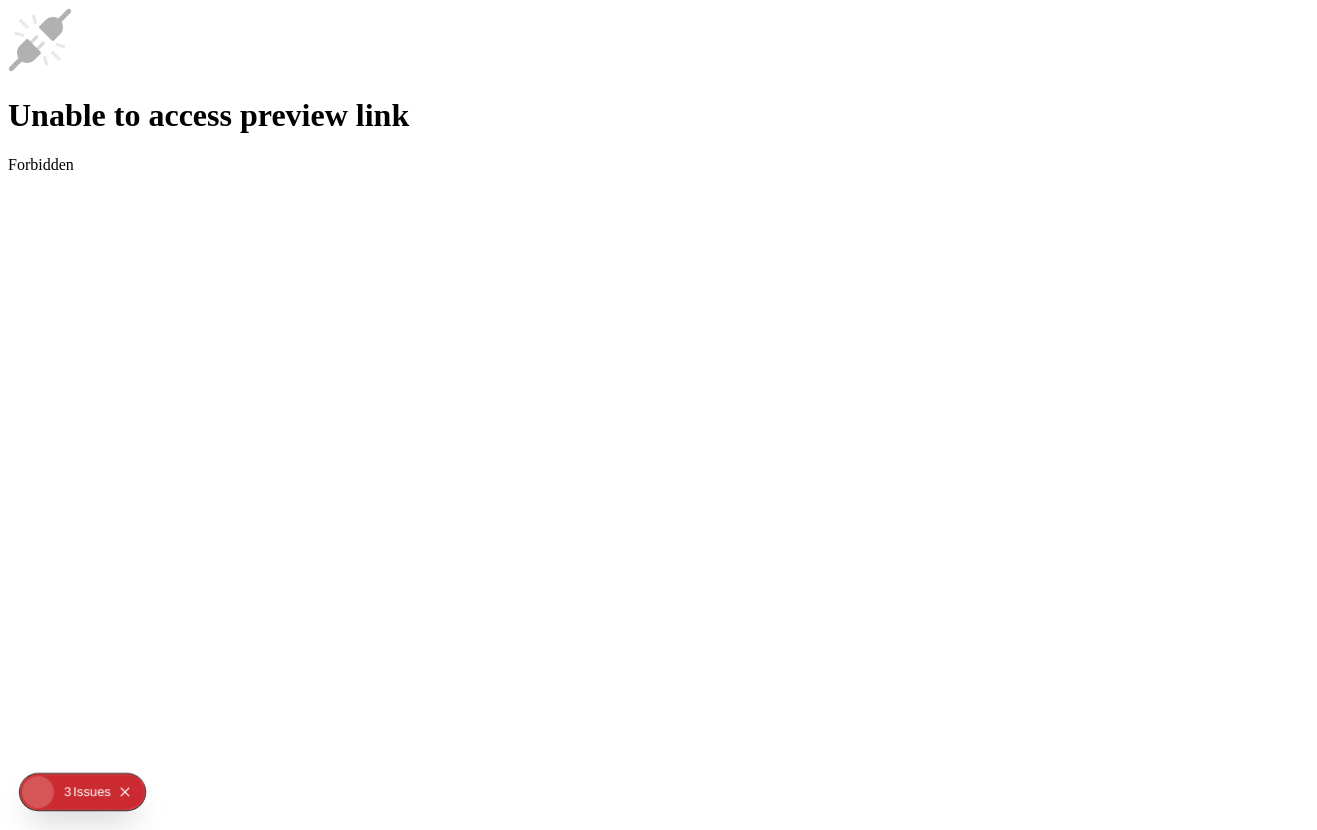 click on "Unable to access preview link Forbidden" at bounding box center [658, 91] 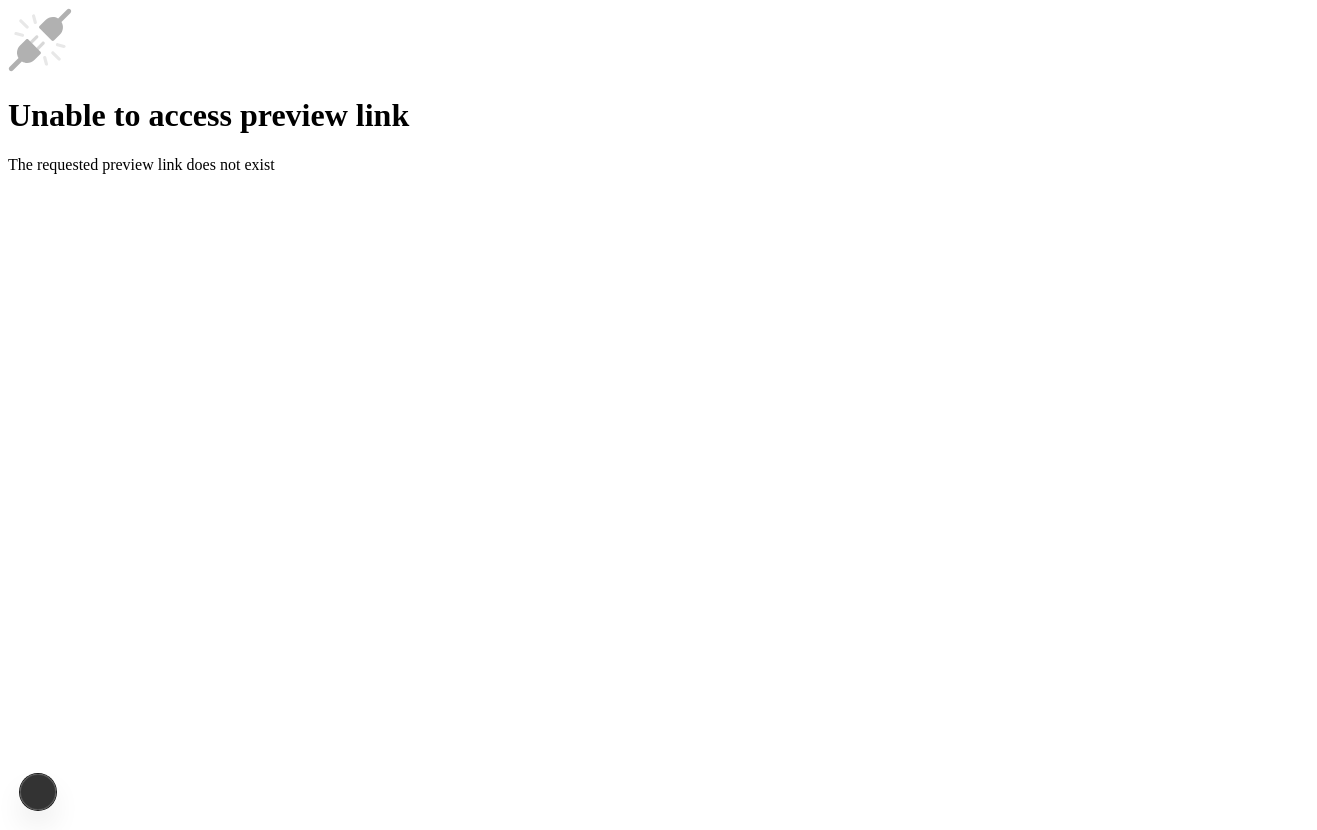 scroll, scrollTop: 0, scrollLeft: 0, axis: both 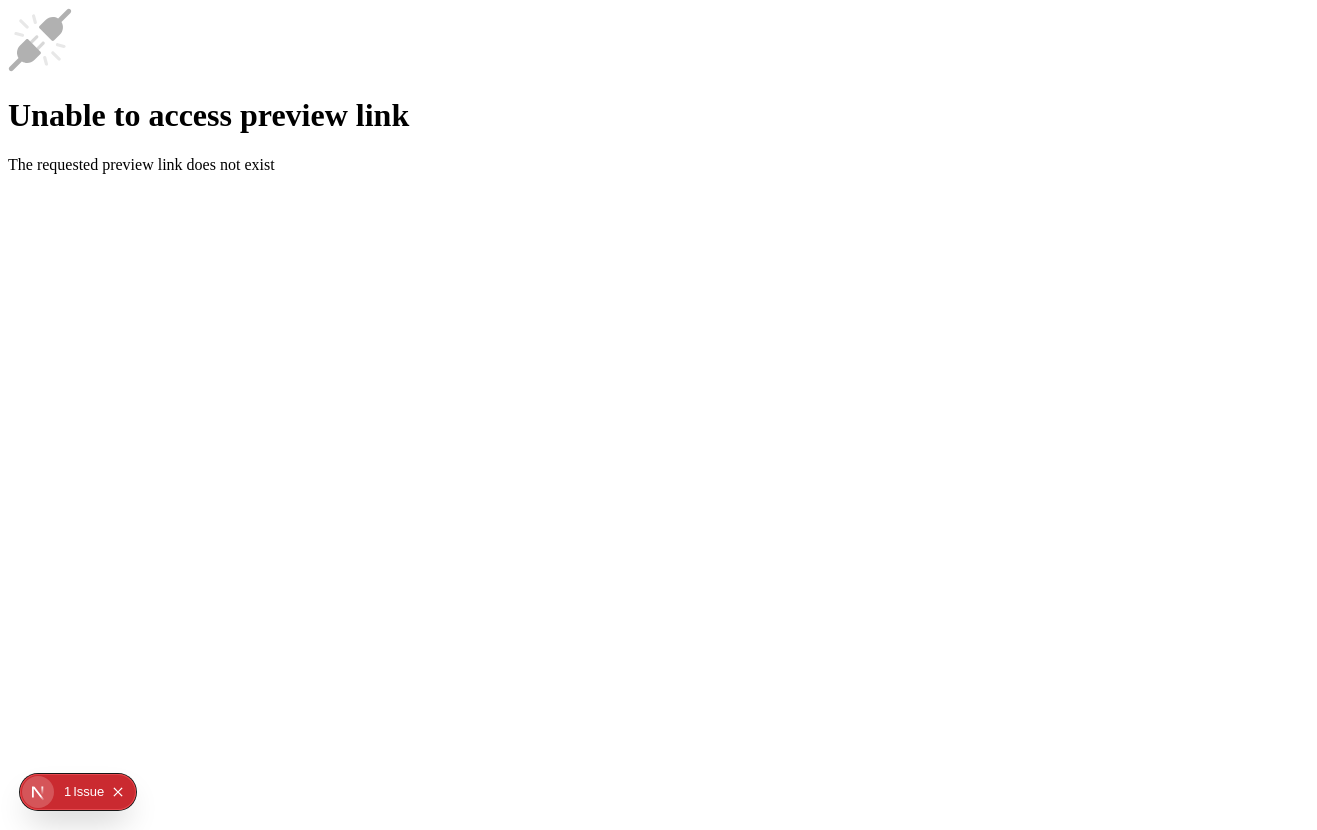 click on "Unable to access preview link The requested preview link does not exist" at bounding box center [658, 91] 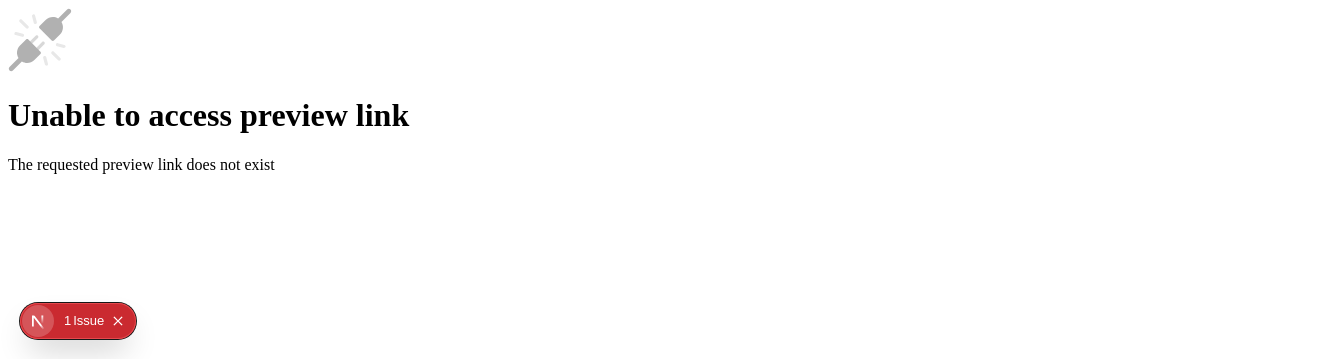 click on "Unable to access preview link The requested preview link does not exist" at bounding box center (658, 91) 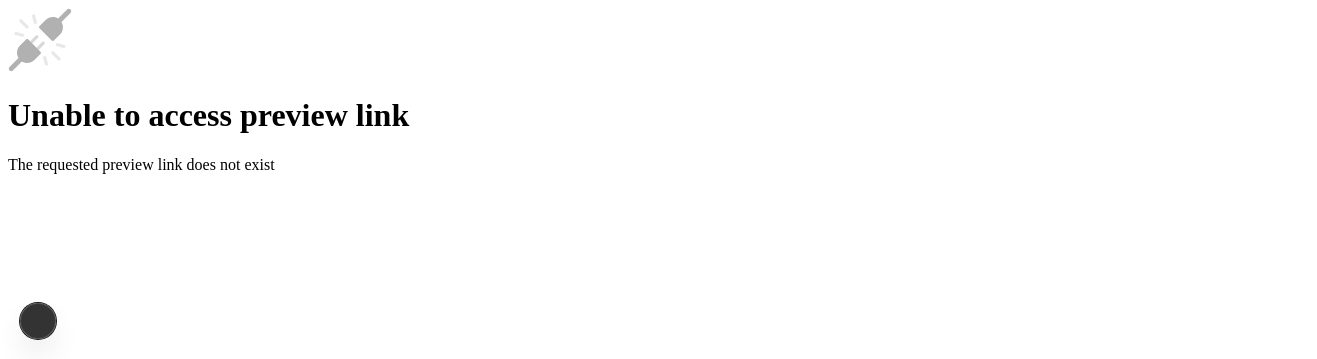 scroll, scrollTop: 0, scrollLeft: 0, axis: both 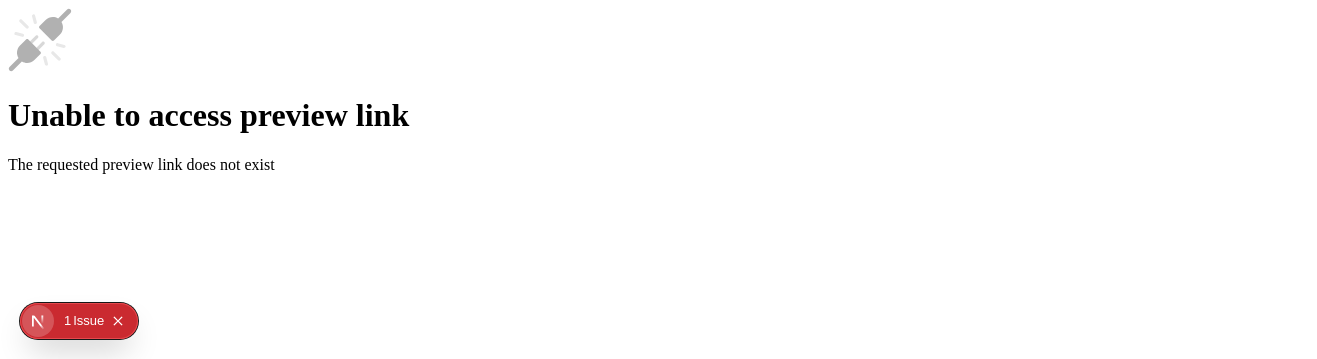 click on "Unable to access preview link The requested preview link does not exist" at bounding box center (658, 91) 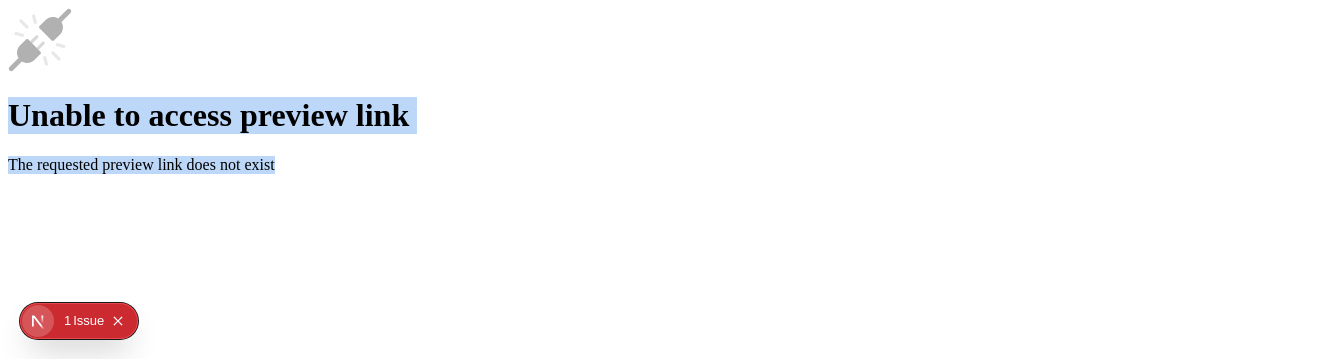 drag, startPoint x: 510, startPoint y: 105, endPoint x: 948, endPoint y: 313, distance: 484.87936 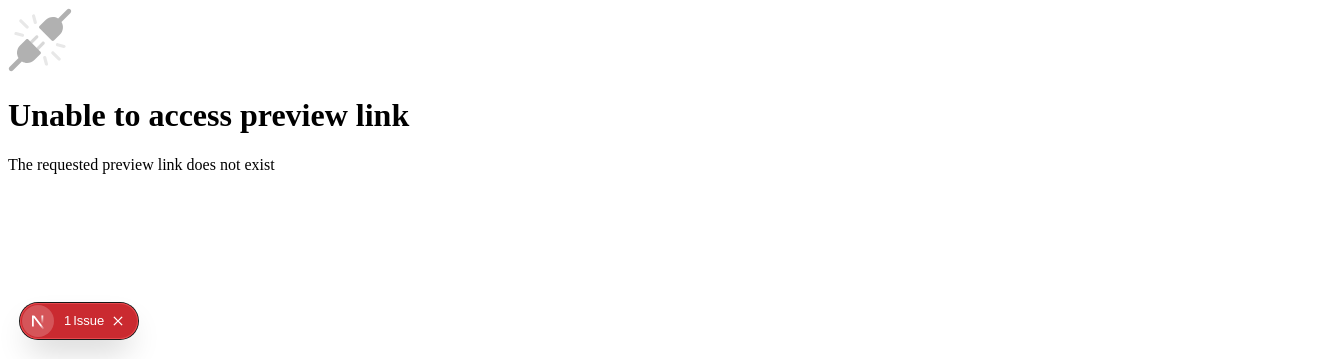 drag, startPoint x: 948, startPoint y: 313, endPoint x: 924, endPoint y: 292, distance: 31.890438 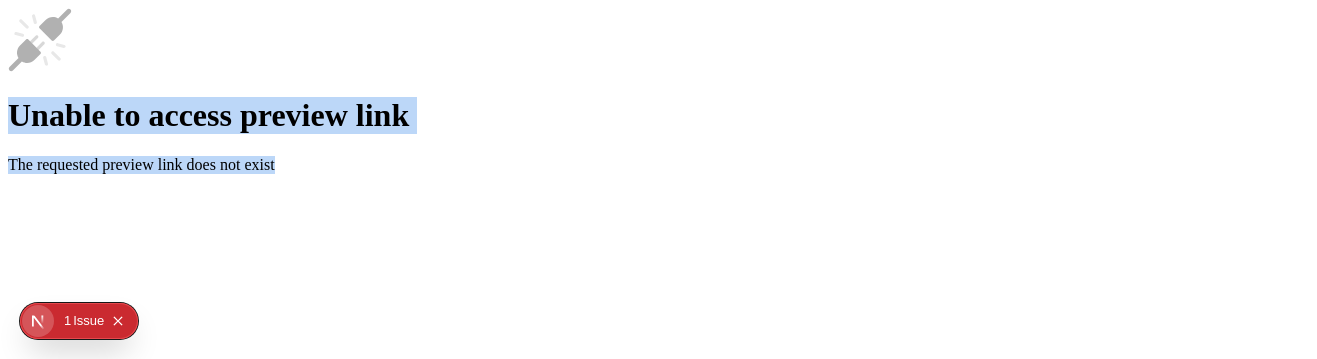 drag, startPoint x: 860, startPoint y: 270, endPoint x: 350, endPoint y: 62, distance: 550.7849 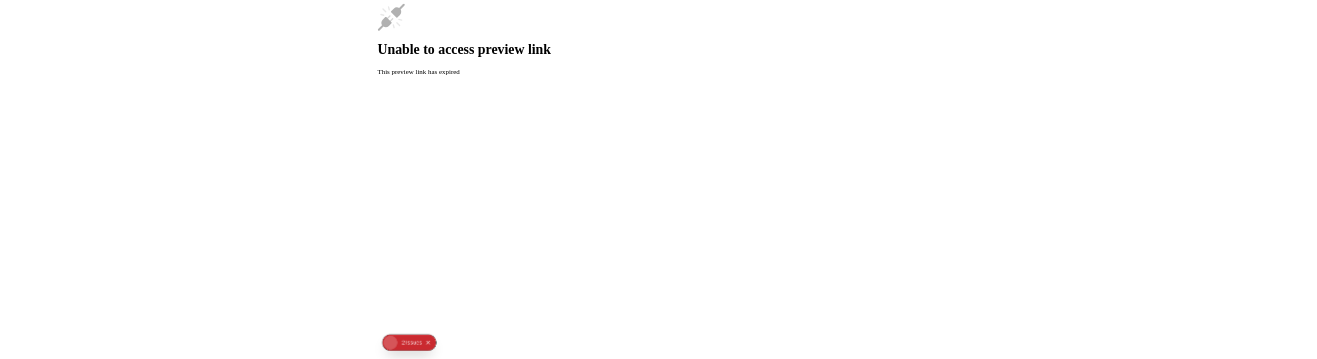 scroll, scrollTop: 0, scrollLeft: 0, axis: both 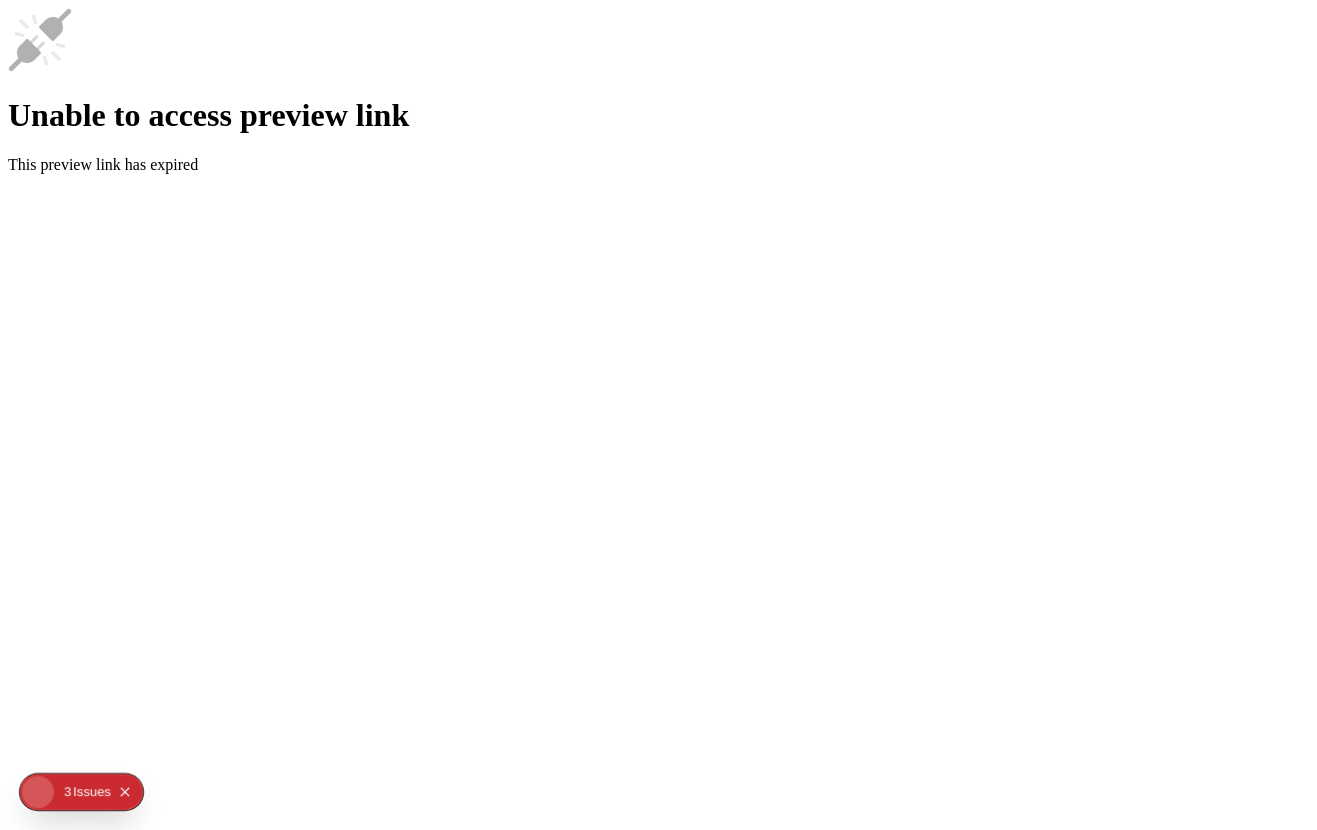 click on "Unable to access preview link This preview link has expired" at bounding box center [658, 91] 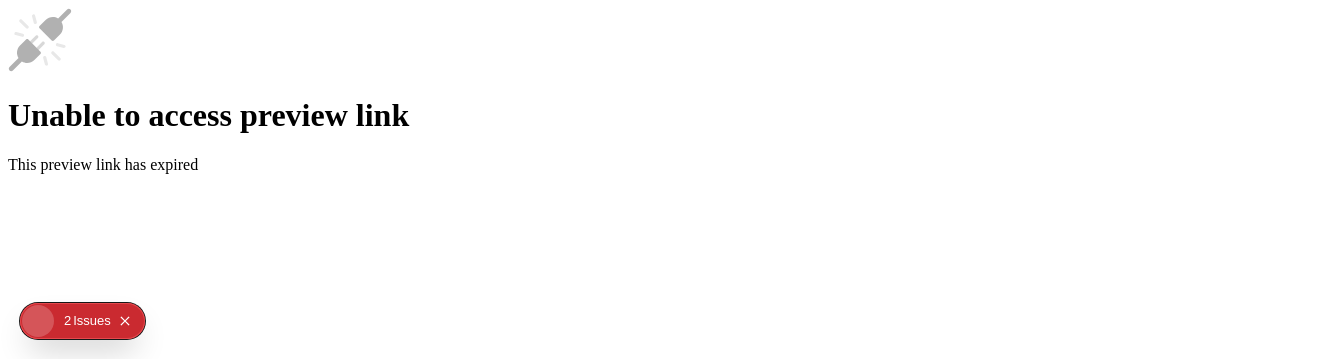 scroll, scrollTop: 0, scrollLeft: 0, axis: both 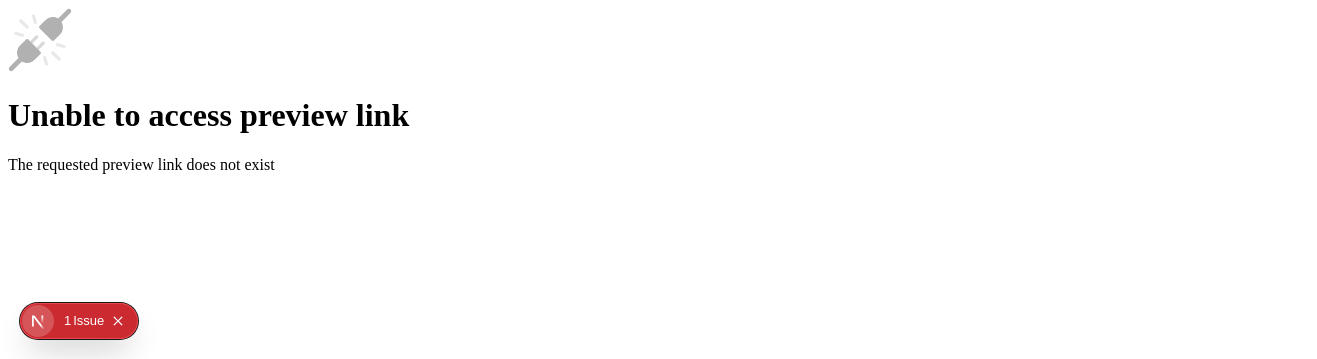 click on "Unable to access preview link The requested preview link does not exist" at bounding box center (658, 91) 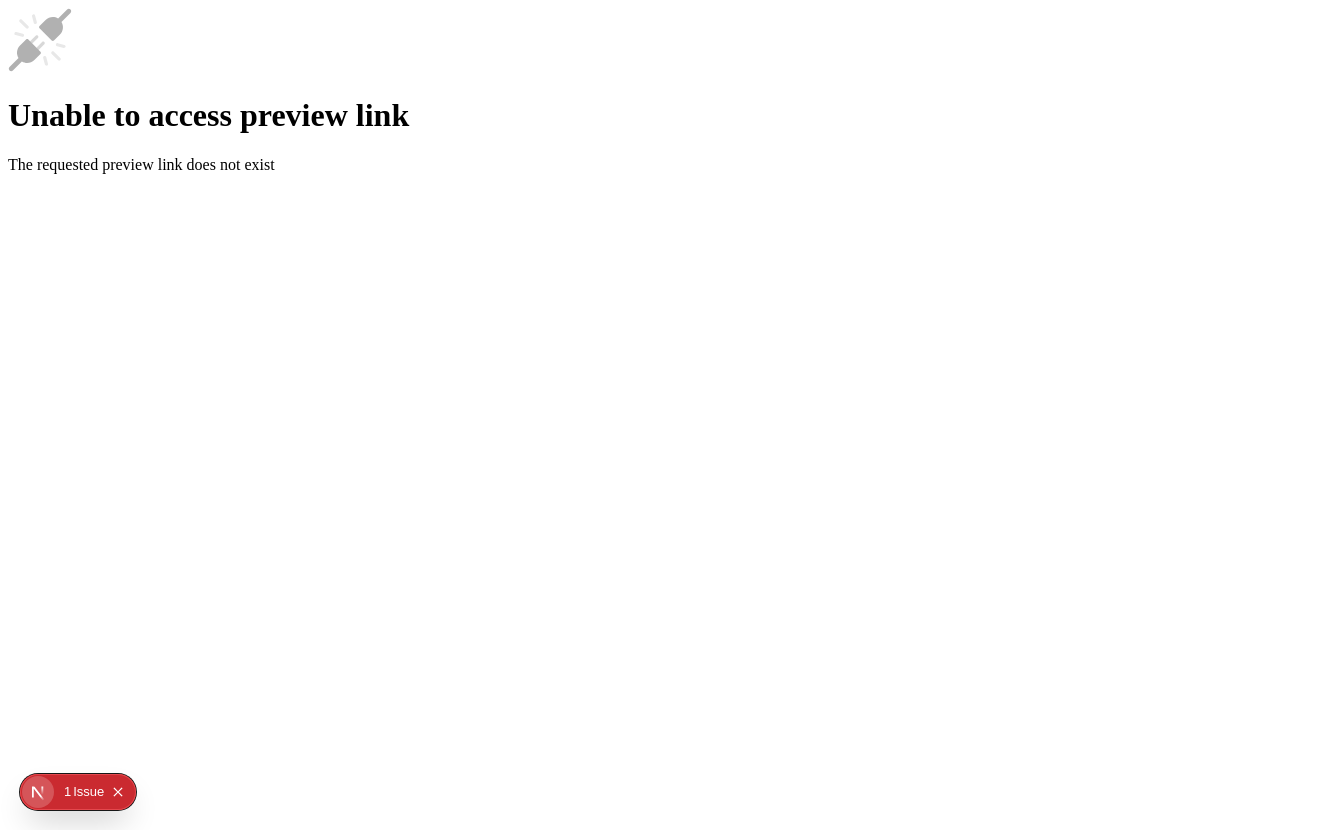 scroll, scrollTop: 0, scrollLeft: 0, axis: both 